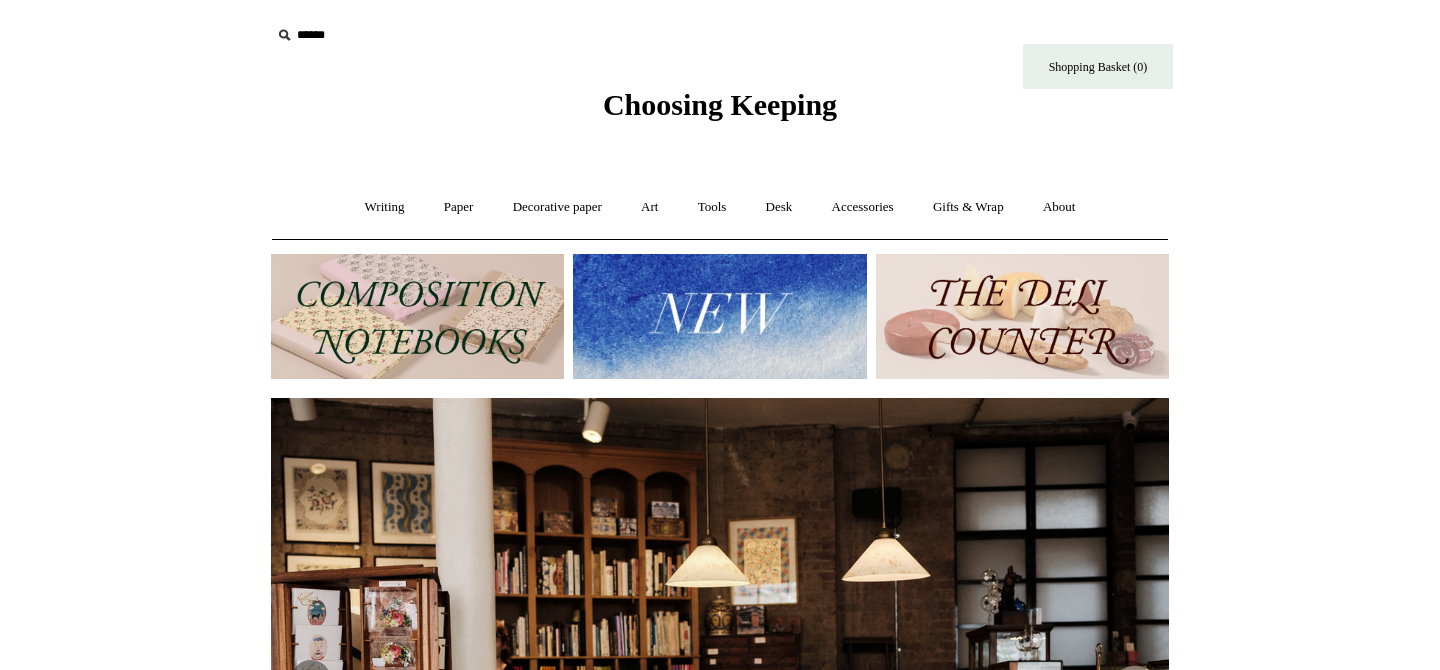scroll, scrollTop: 0, scrollLeft: 0, axis: both 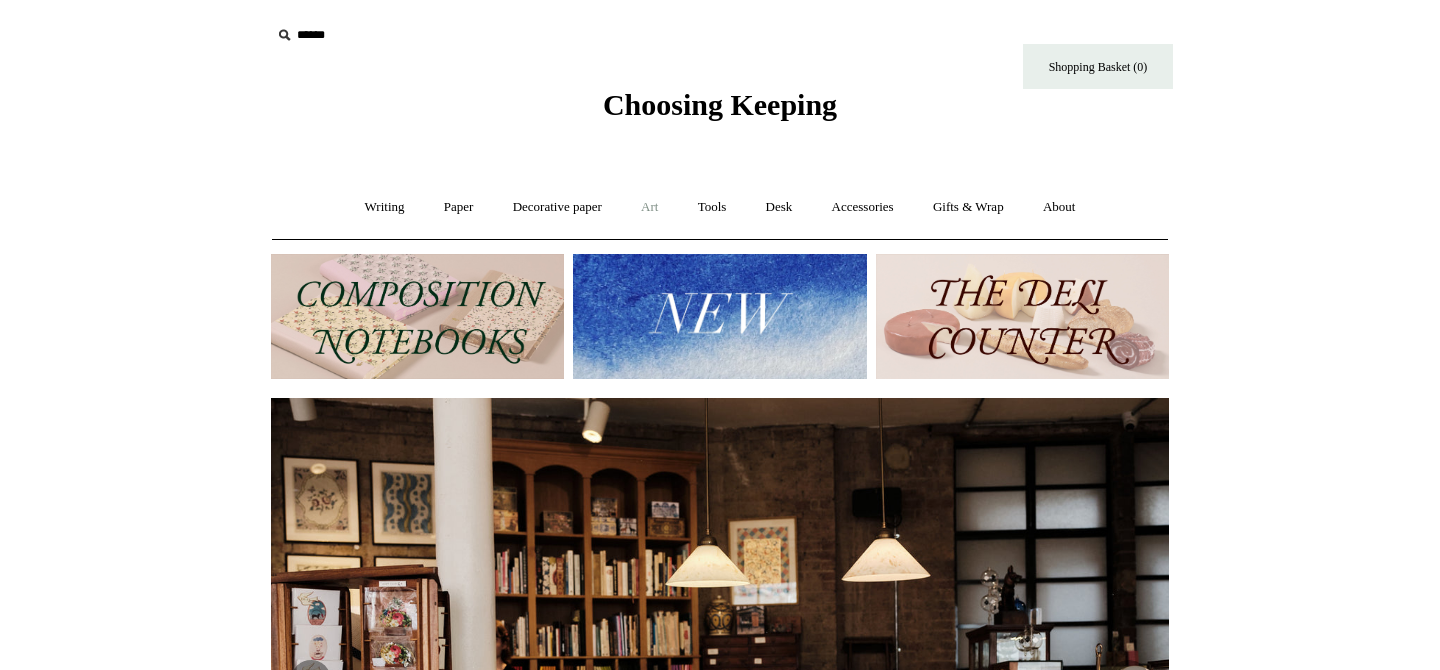 click on "Art +" at bounding box center [649, 207] 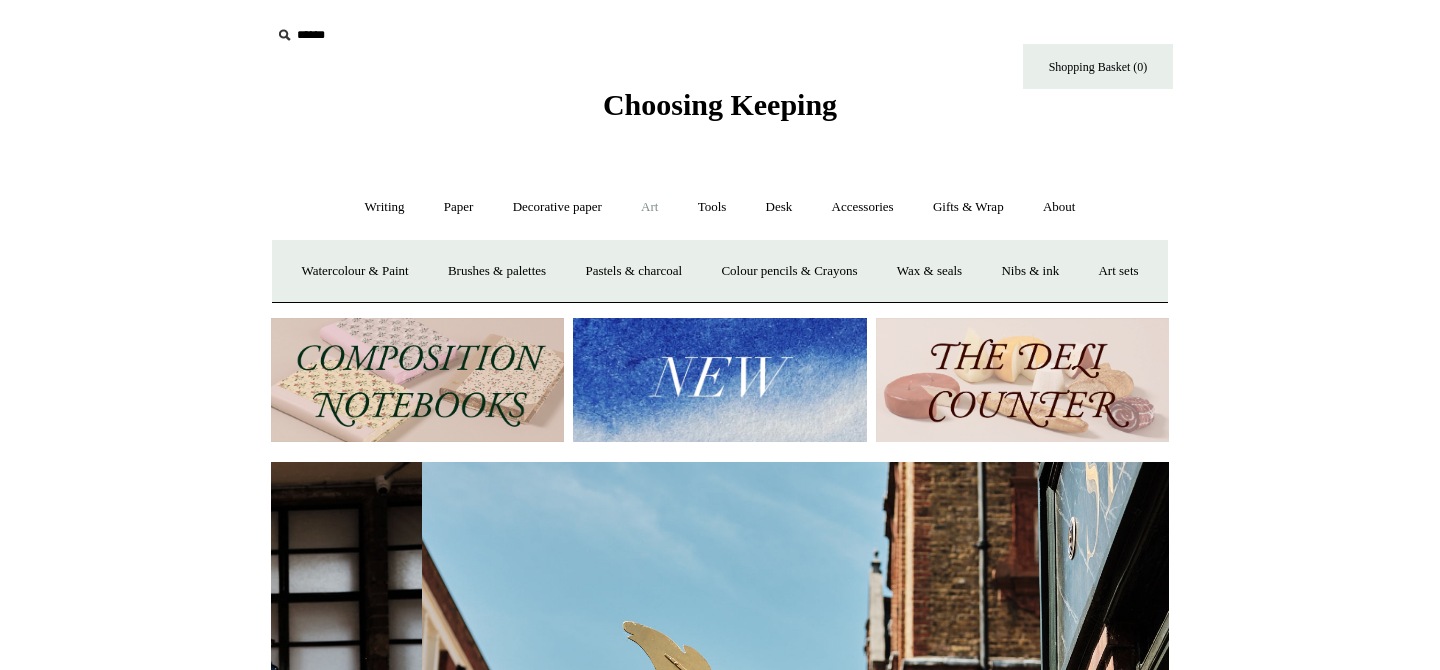 scroll, scrollTop: 0, scrollLeft: 898, axis: horizontal 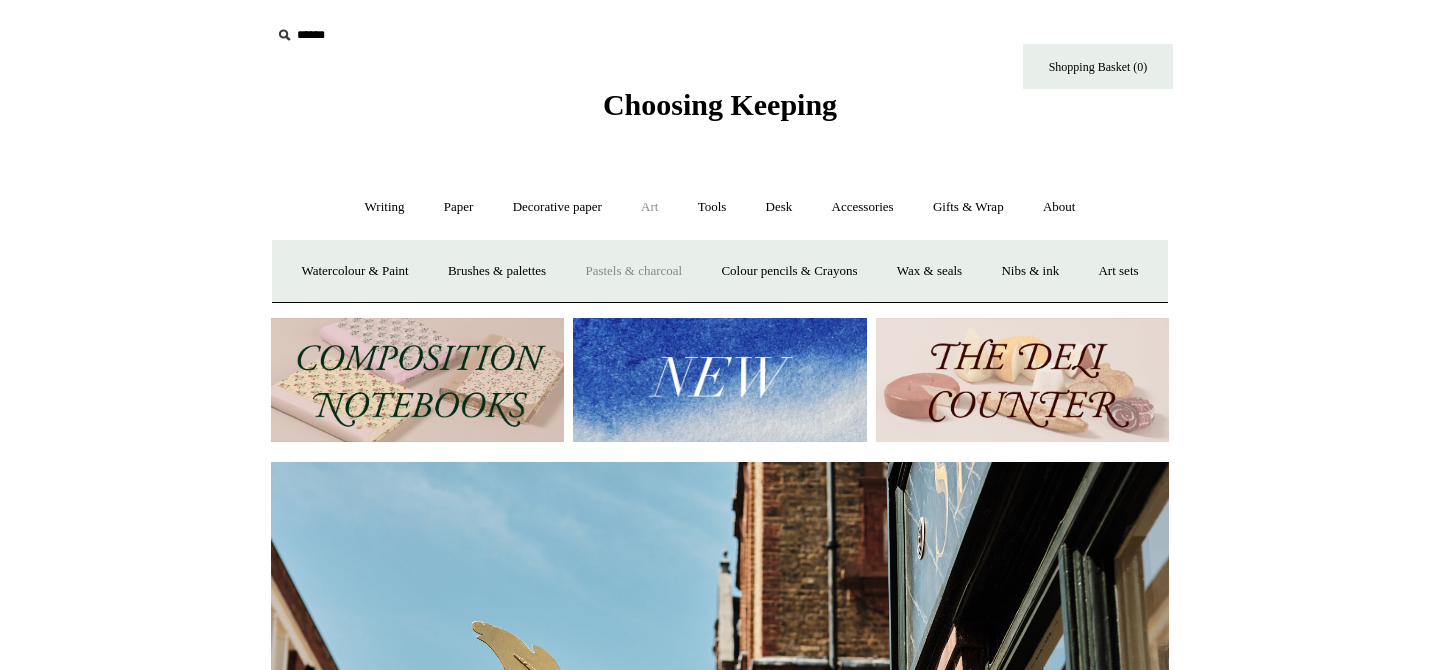 click on "Pastels & charcoal" at bounding box center (633, 271) 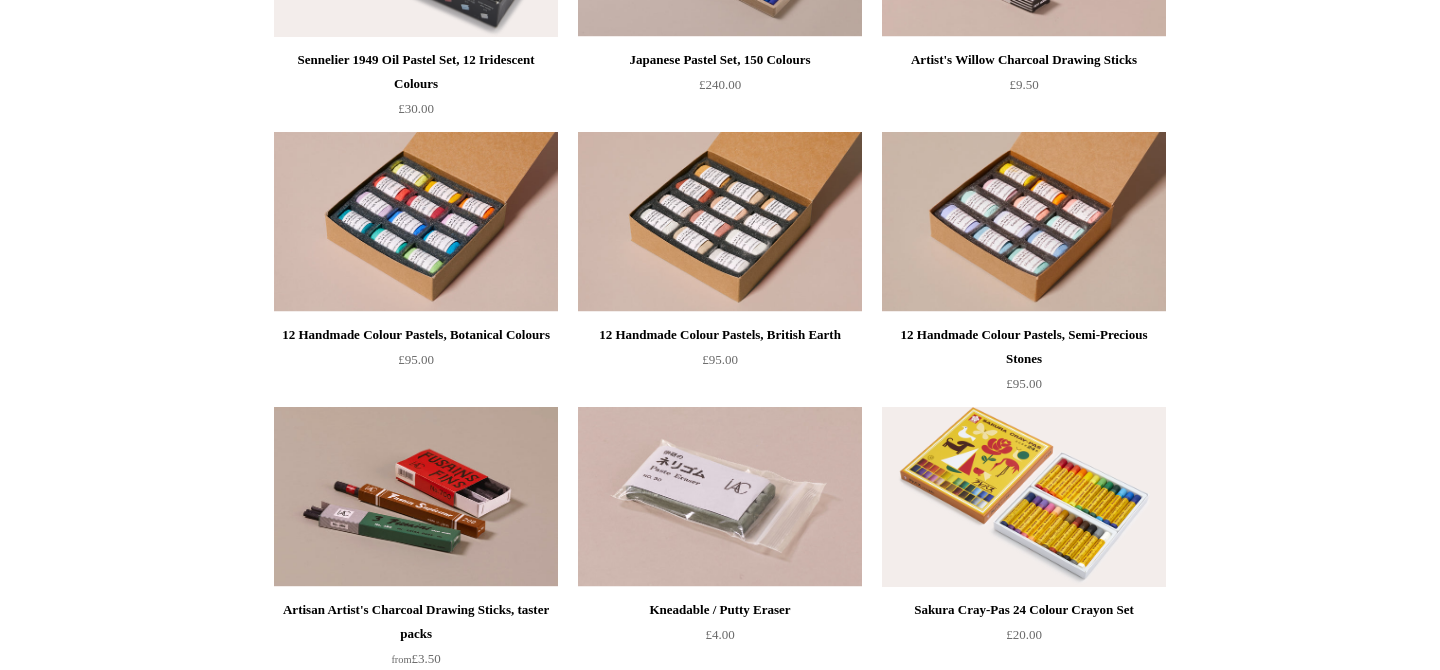 scroll, scrollTop: 484, scrollLeft: 0, axis: vertical 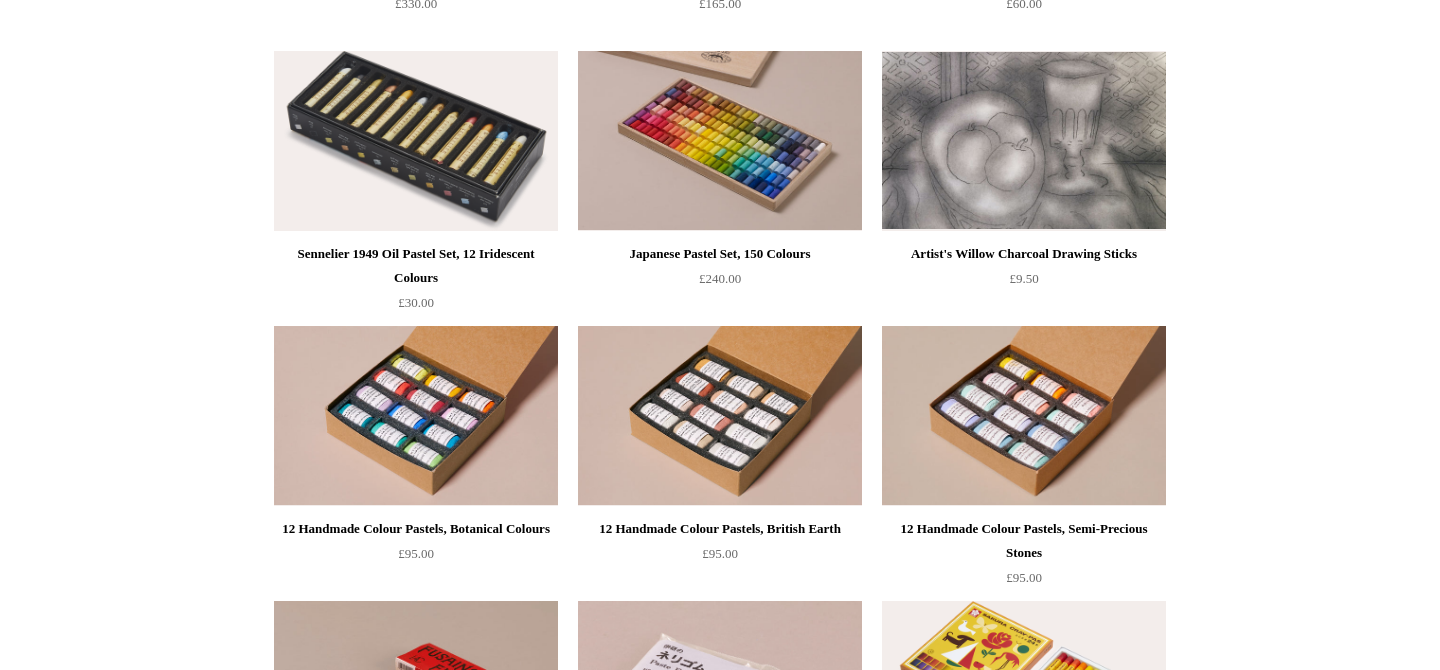 click at bounding box center (1024, 141) 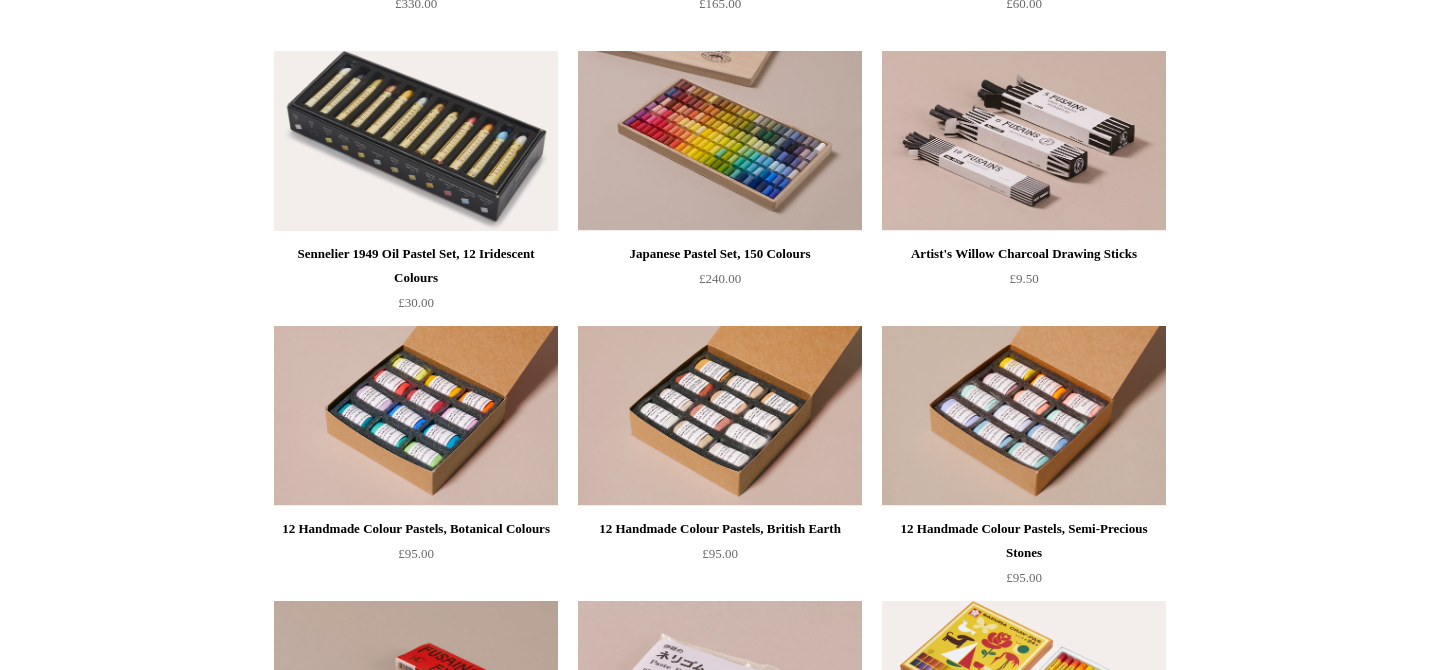 scroll, scrollTop: 403, scrollLeft: 0, axis: vertical 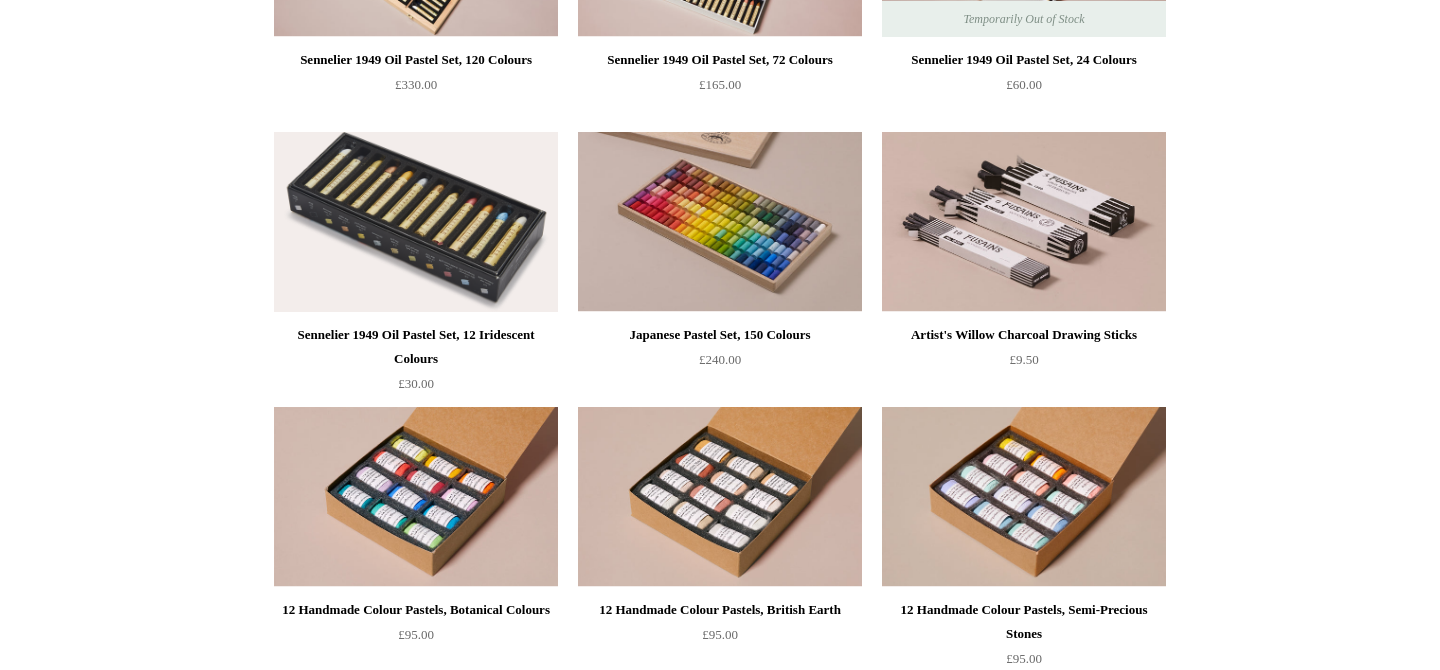 click at bounding box center (416, 222) 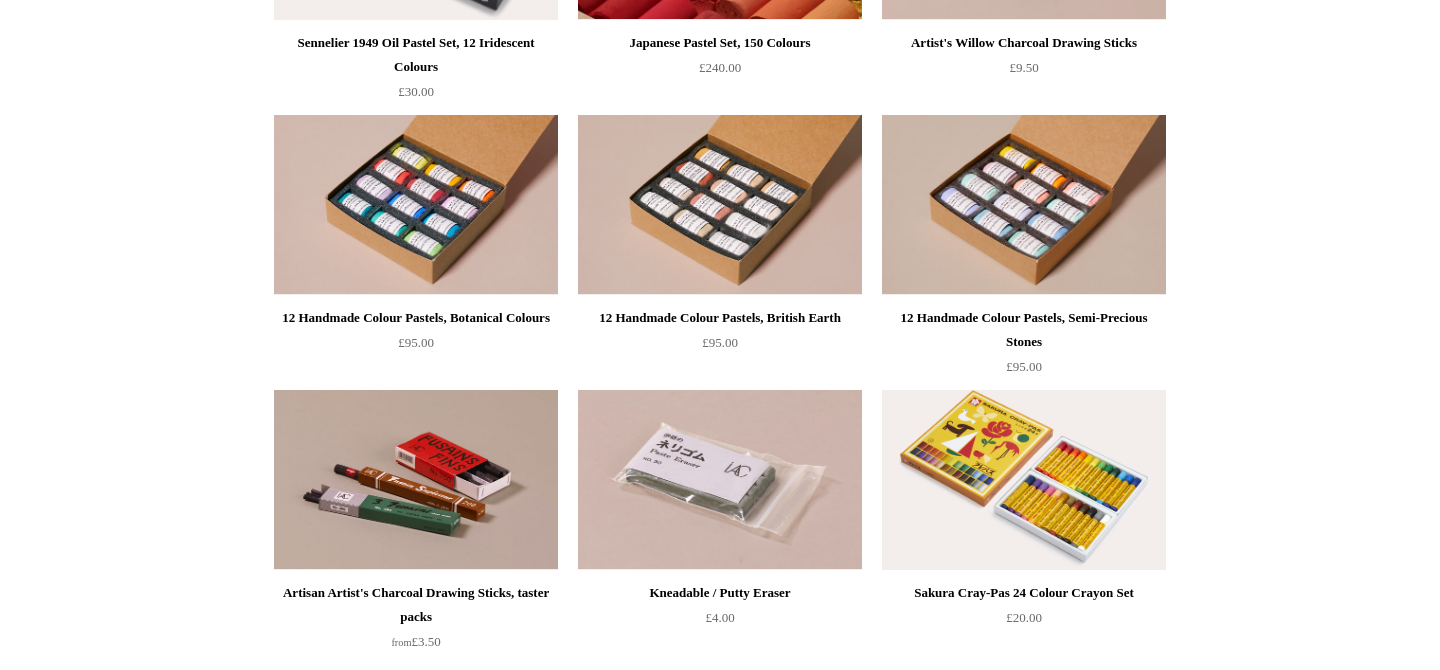 scroll, scrollTop: 0, scrollLeft: 0, axis: both 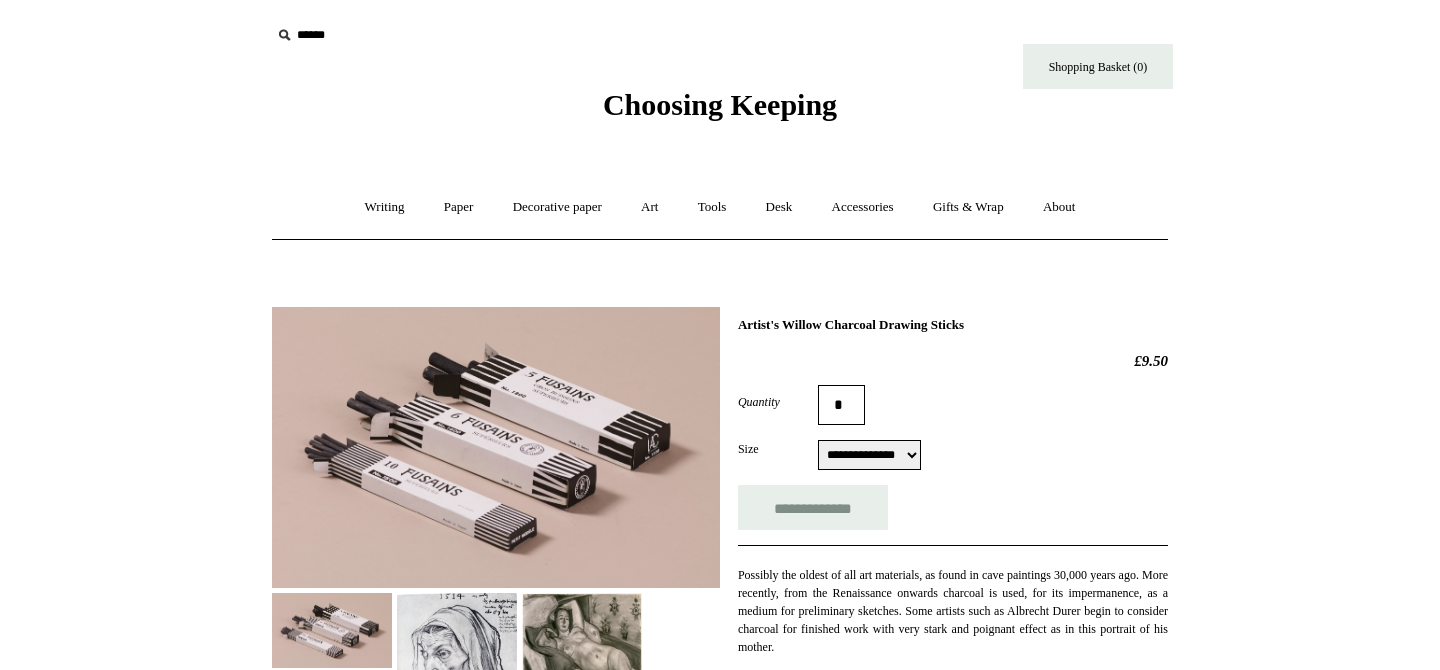 select on "**********" 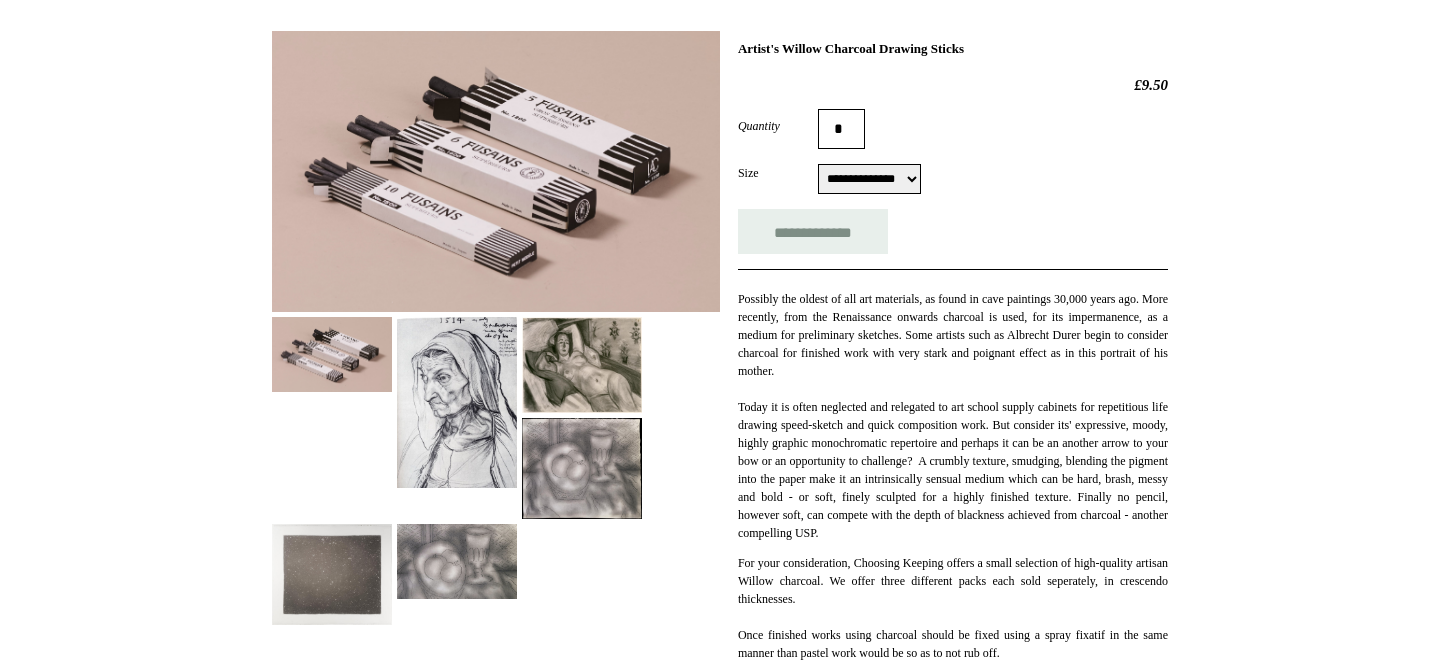 scroll, scrollTop: 109, scrollLeft: 0, axis: vertical 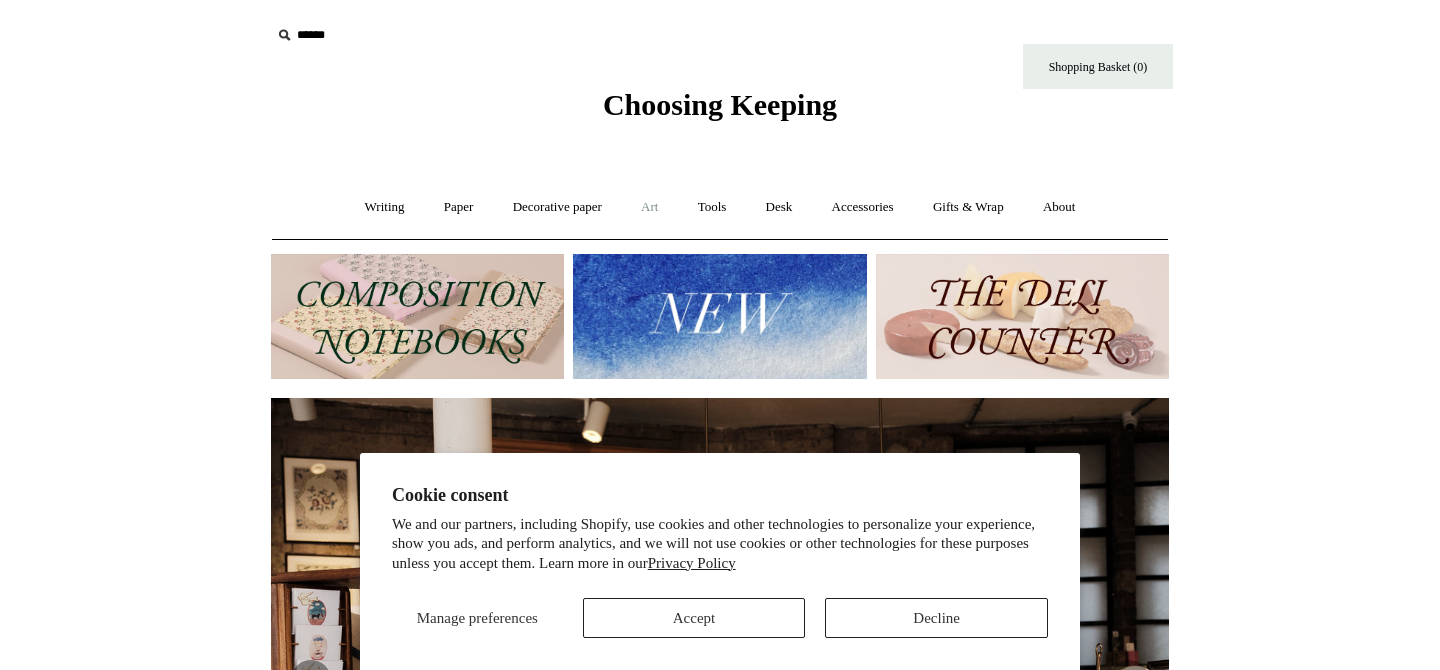 click on "Art +" at bounding box center (649, 207) 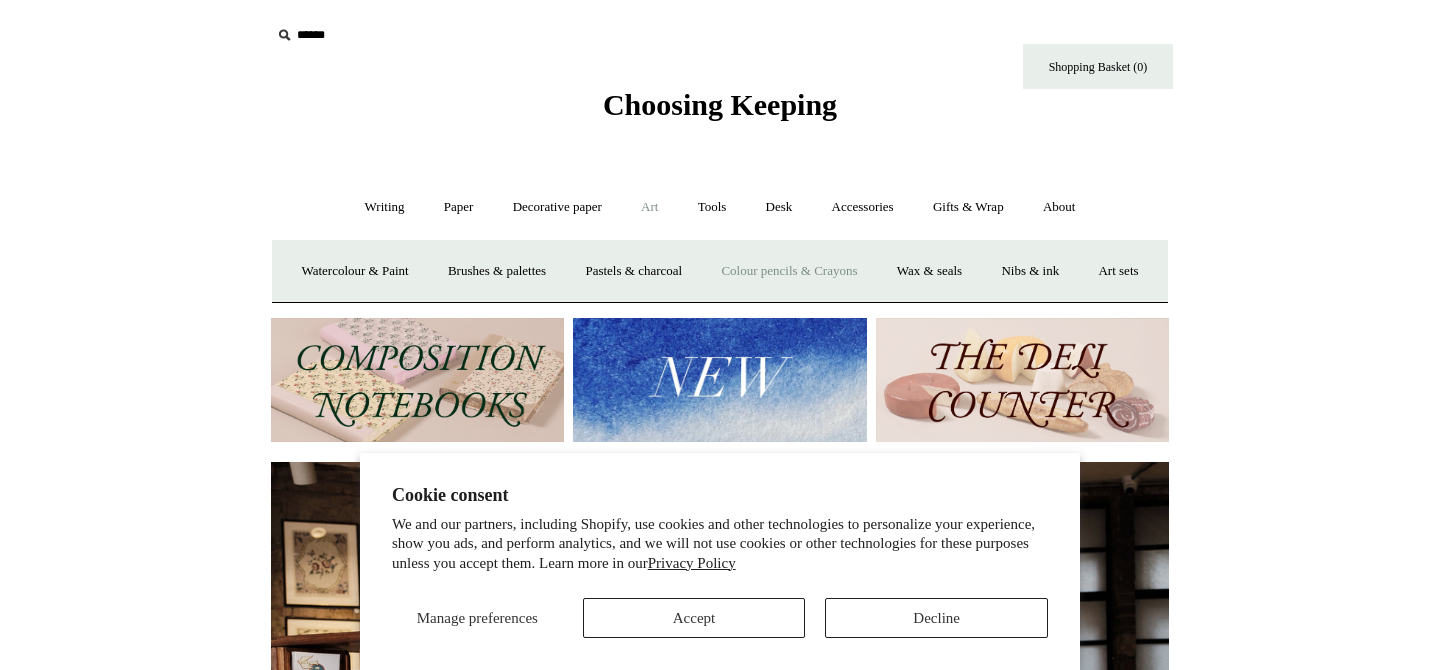click on "Colour pencils & Crayons" at bounding box center (789, 271) 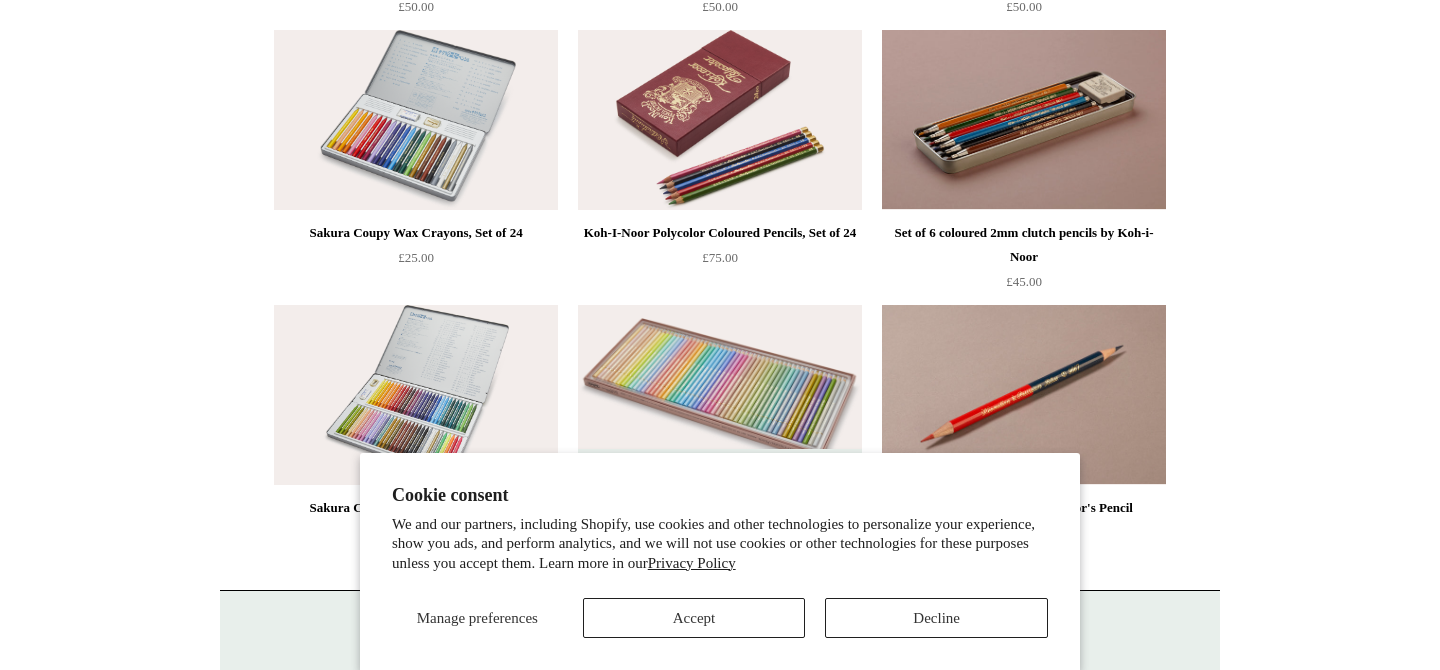 scroll, scrollTop: 738, scrollLeft: 0, axis: vertical 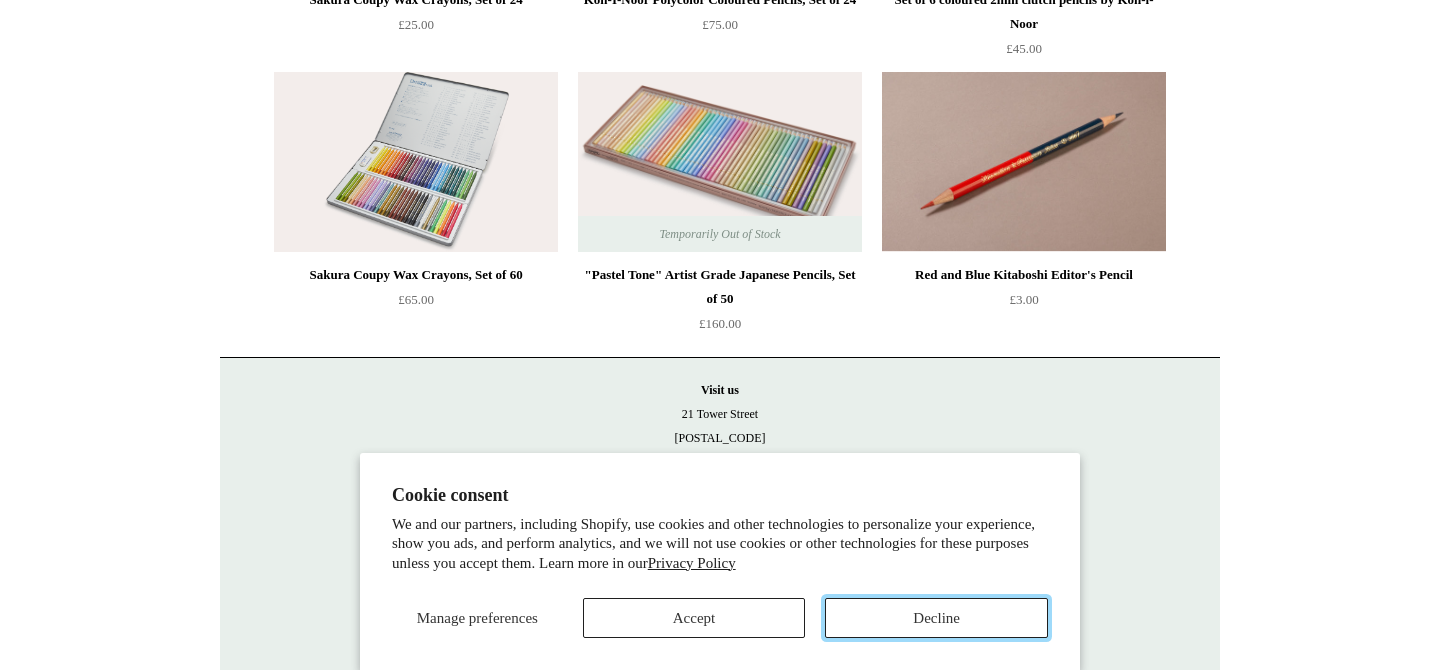 click on "Decline" at bounding box center [936, 618] 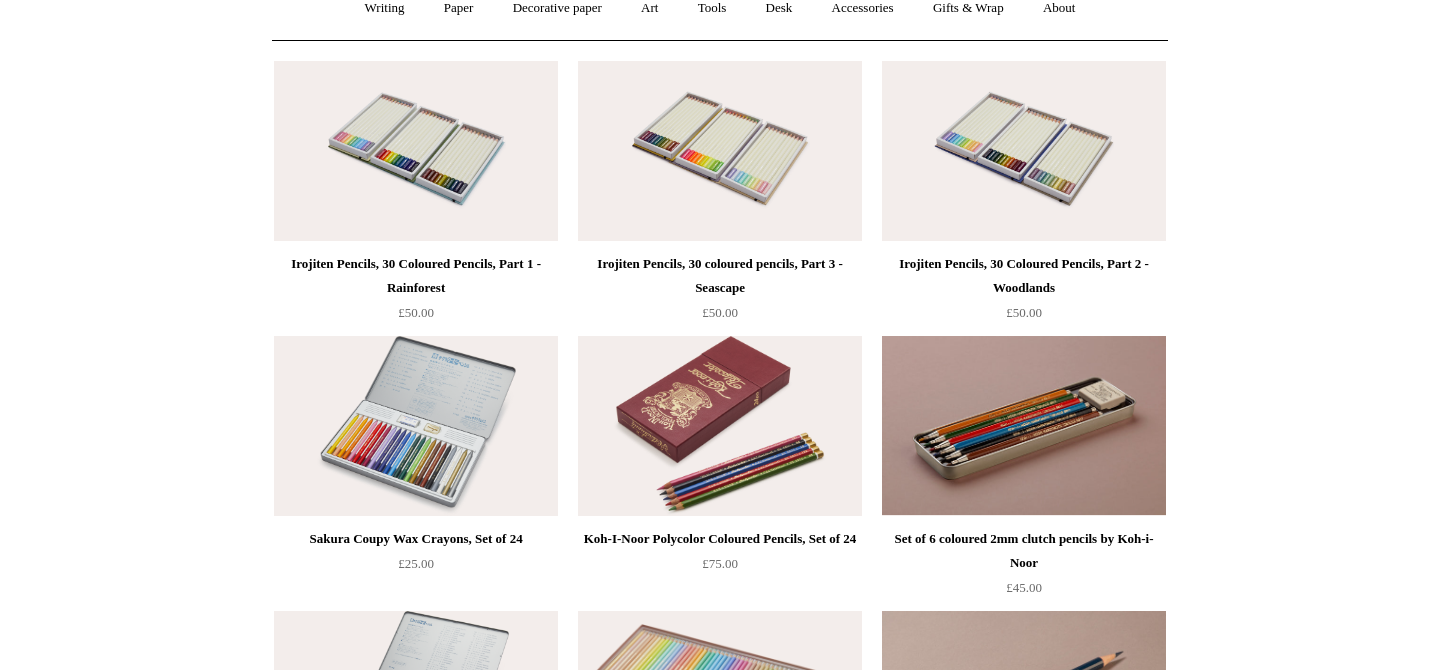 scroll, scrollTop: 193, scrollLeft: 0, axis: vertical 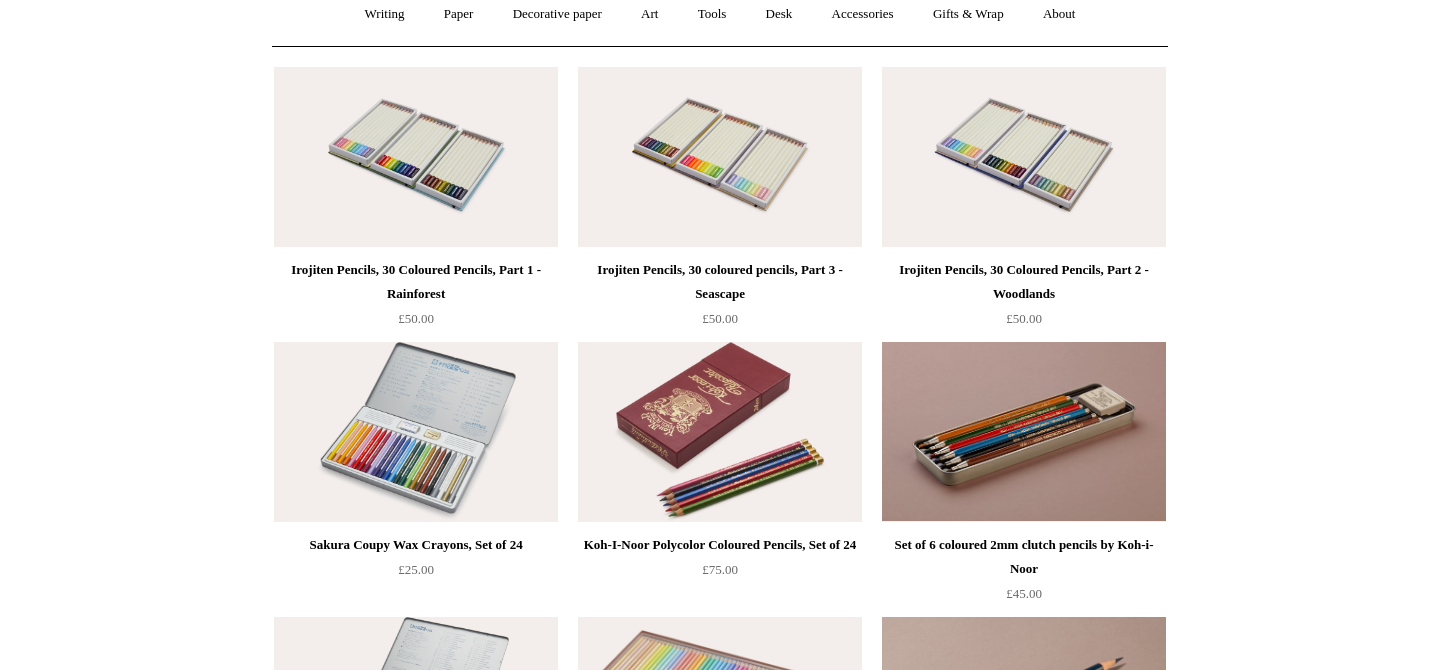 click at bounding box center [416, 432] 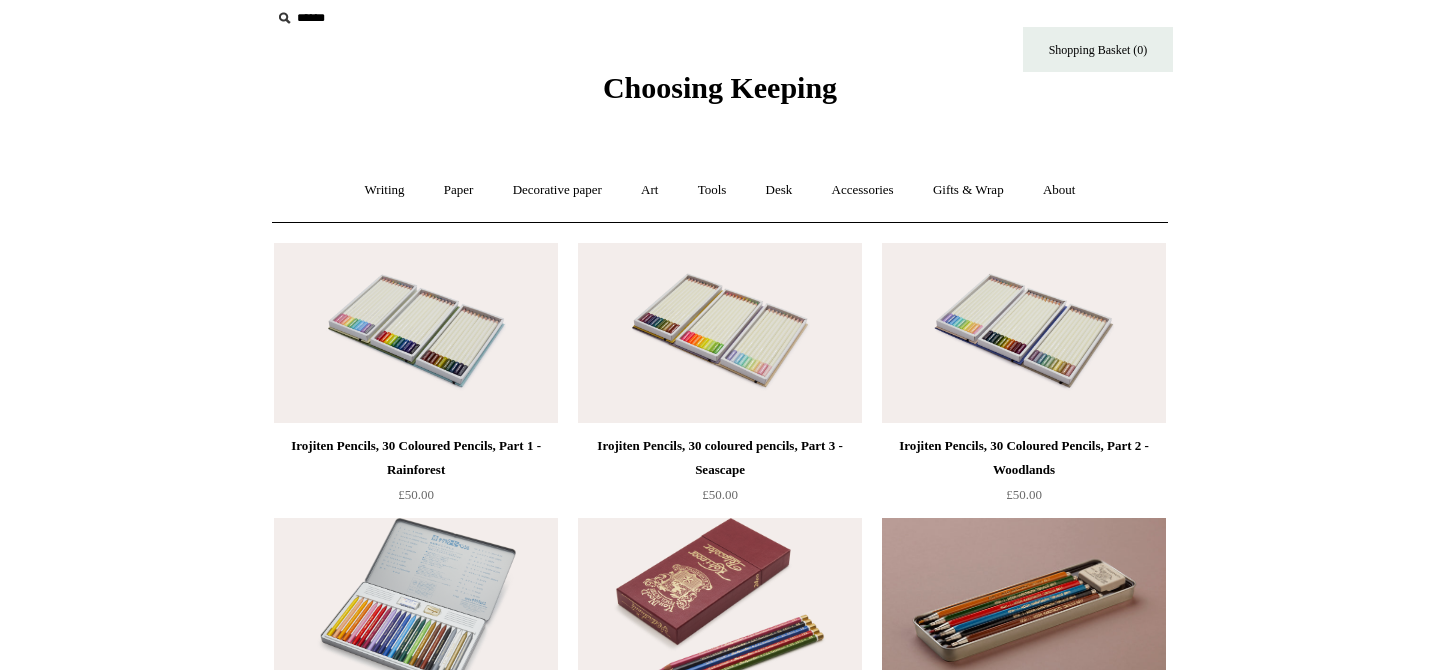 scroll, scrollTop: 0, scrollLeft: 0, axis: both 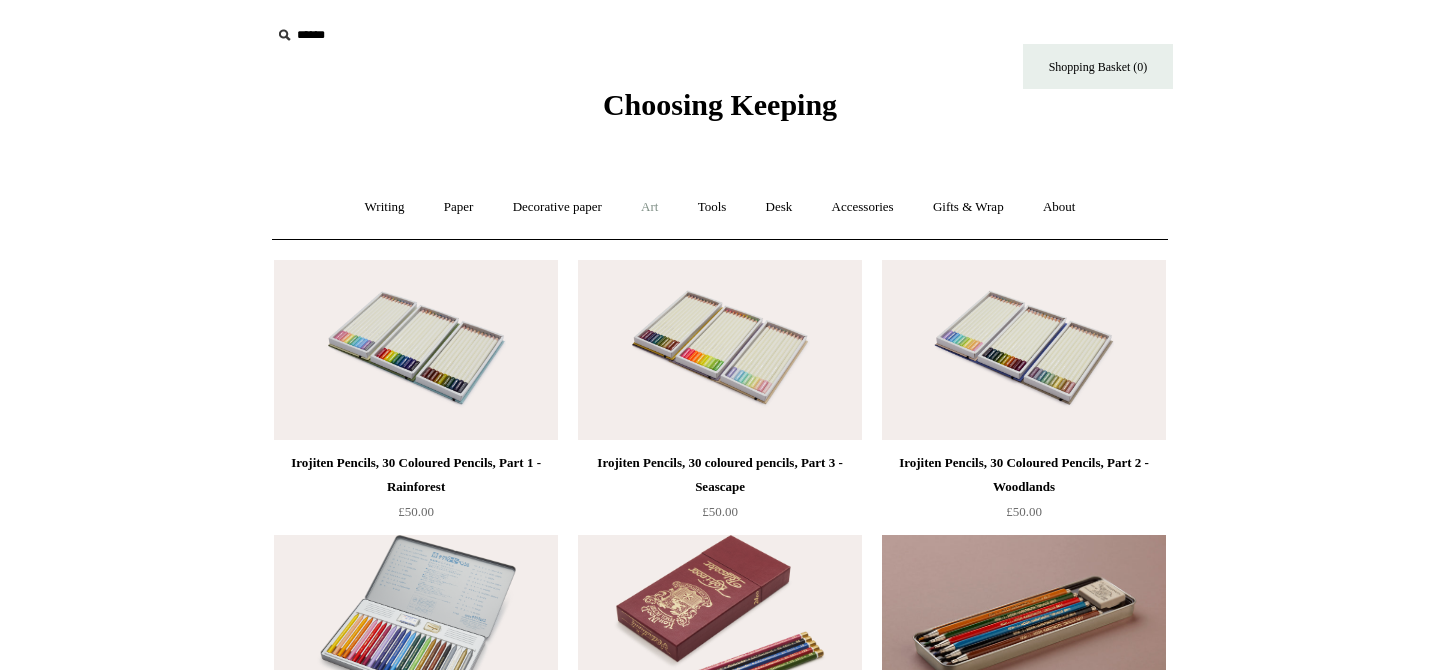 click on "Art +" at bounding box center (649, 207) 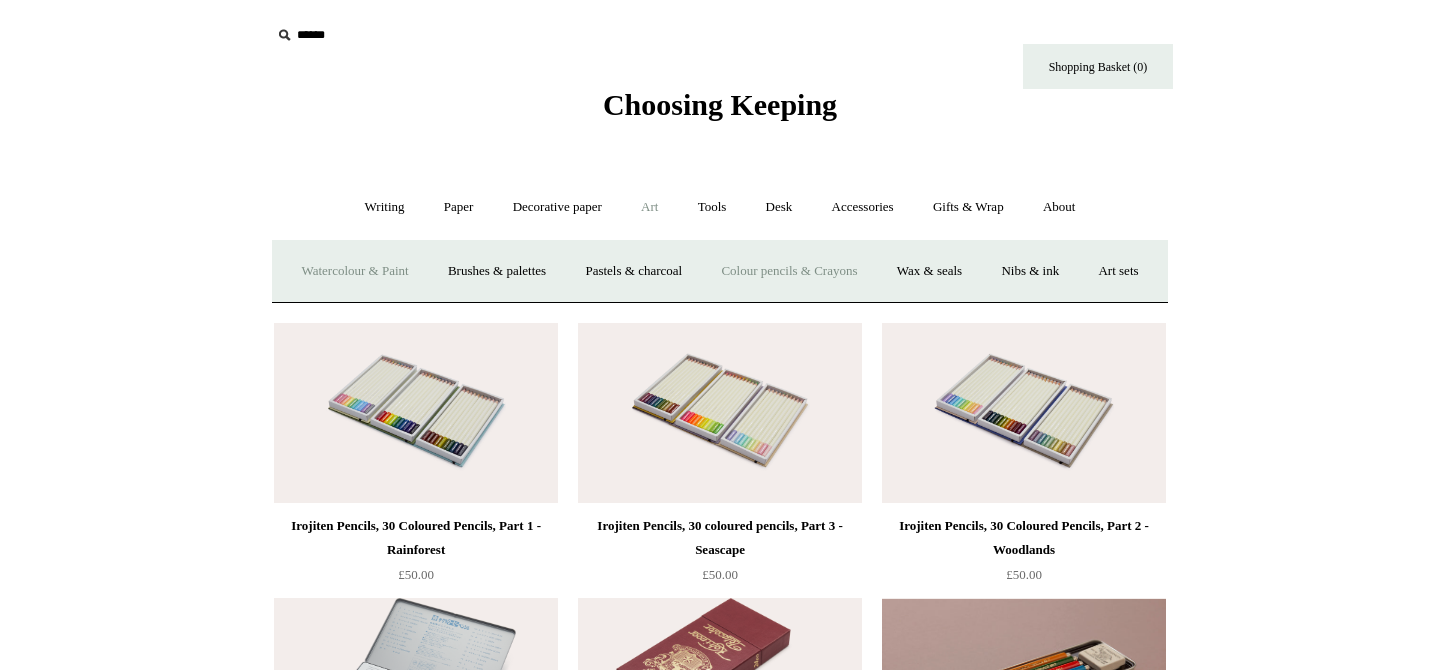 click on "Watercolour & Paint" at bounding box center [354, 271] 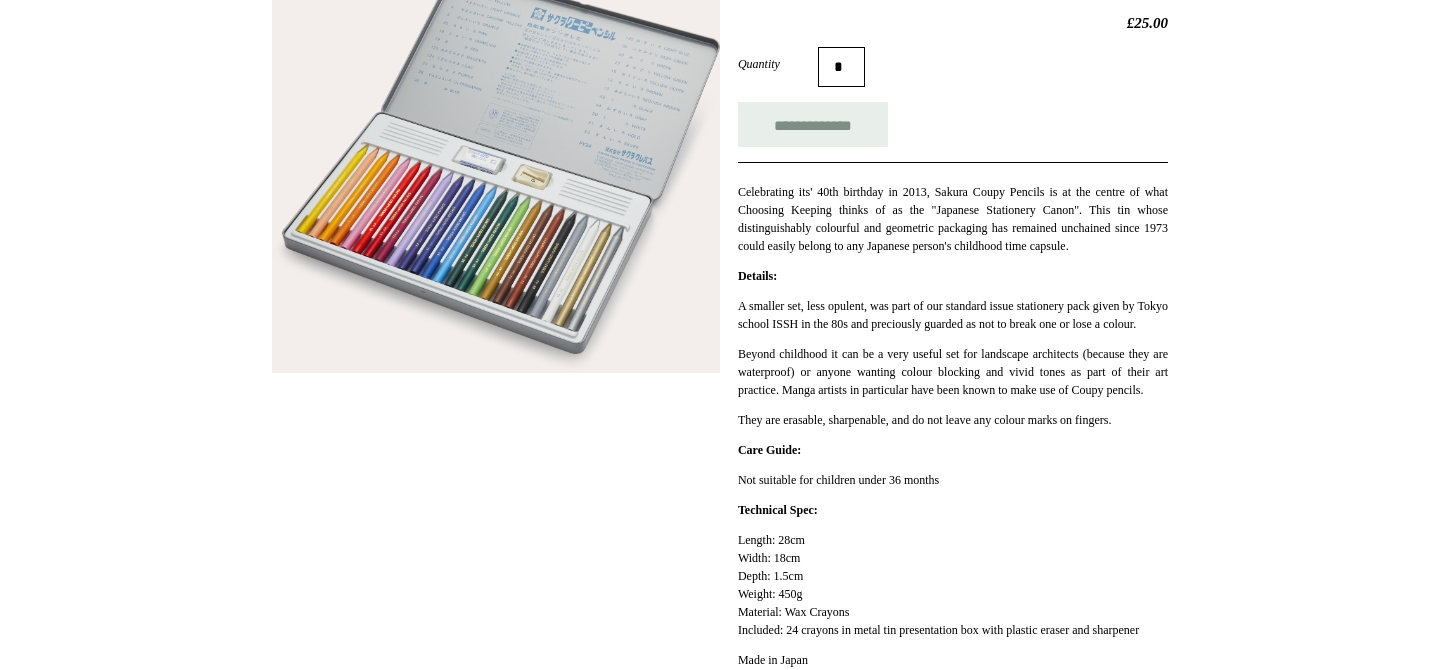scroll, scrollTop: 245, scrollLeft: 0, axis: vertical 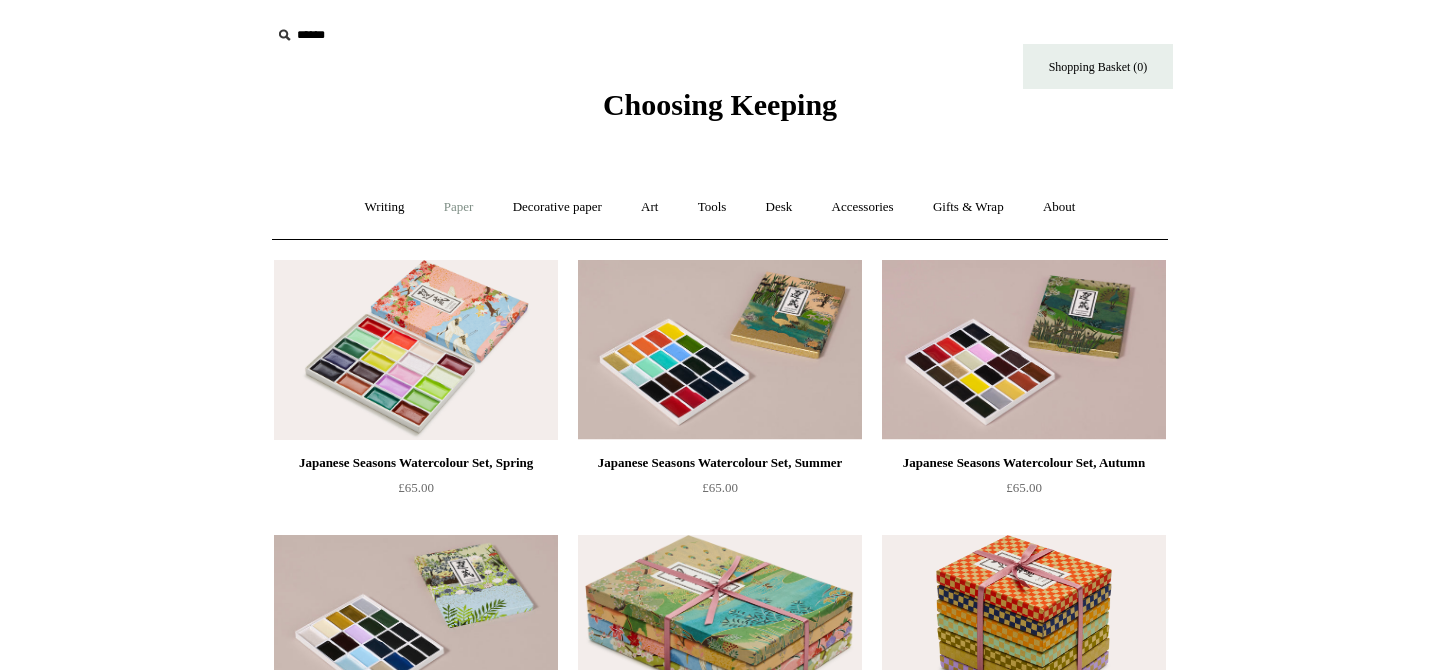 click on "Paper +" at bounding box center [459, 207] 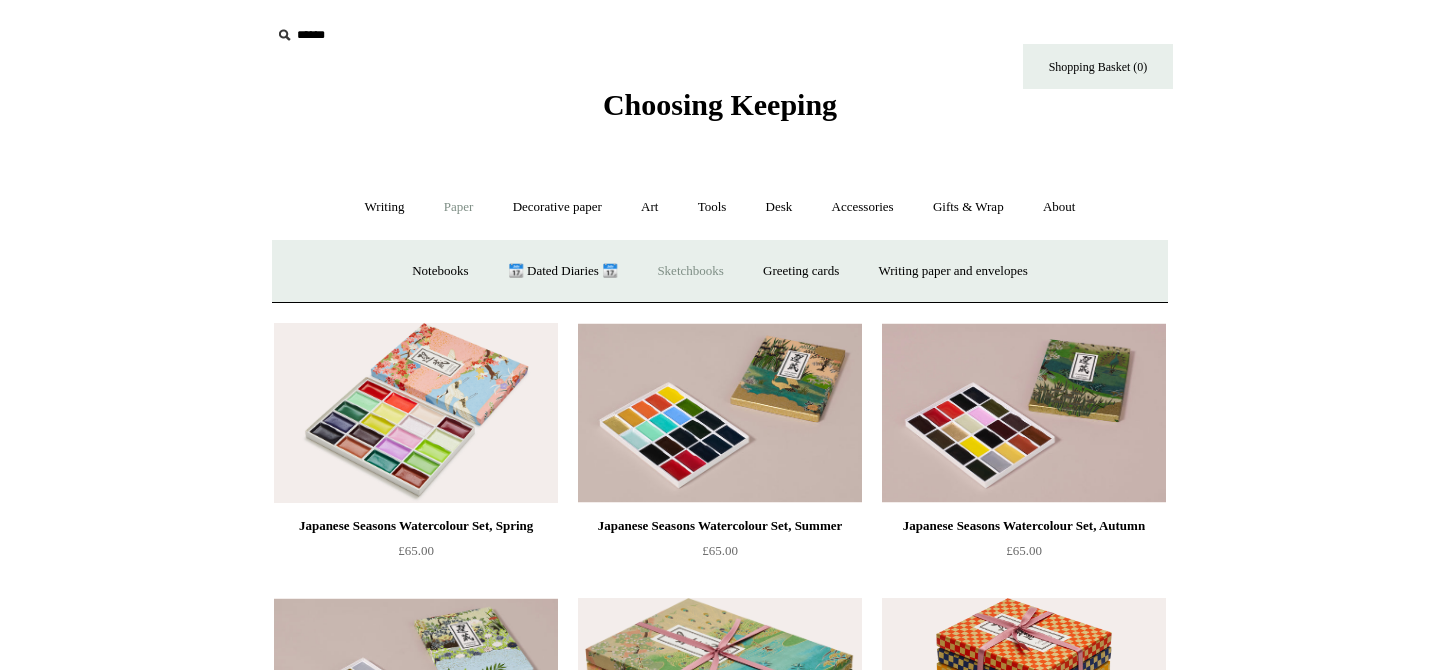 click on "Sketchbooks +" at bounding box center [690, 271] 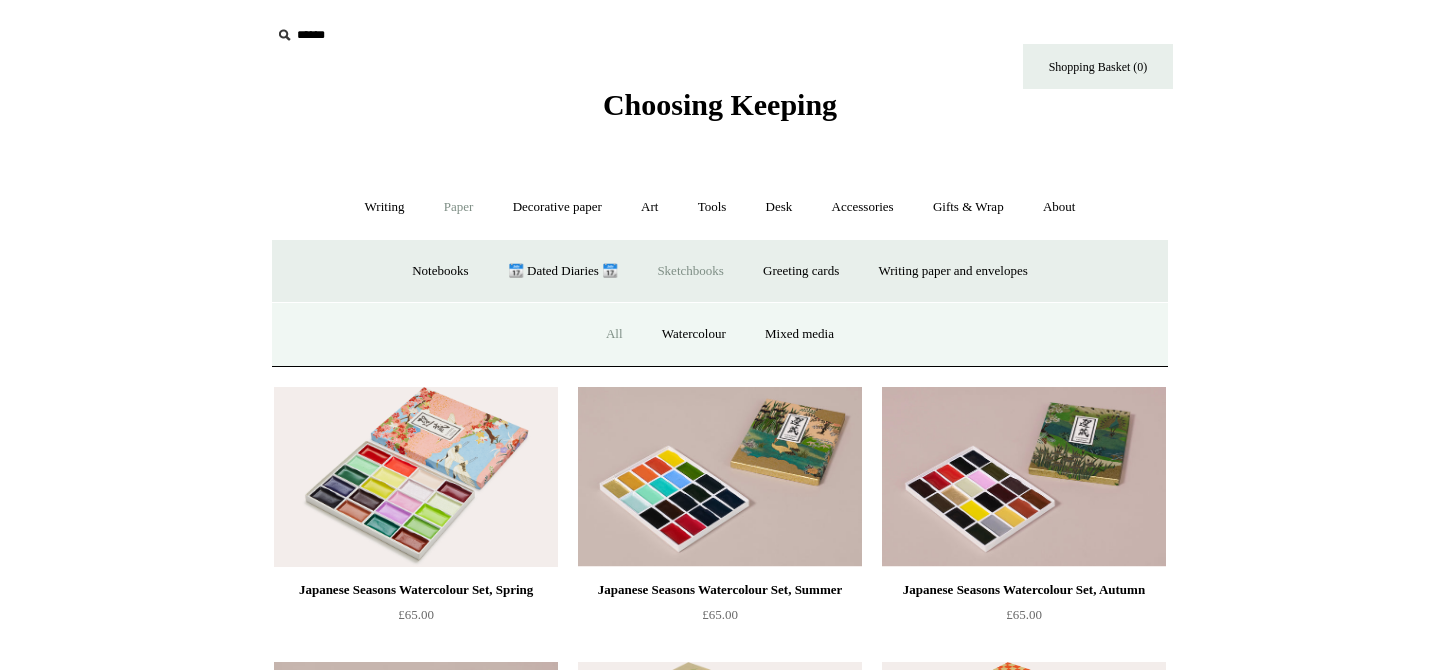 click on "All" at bounding box center [614, 334] 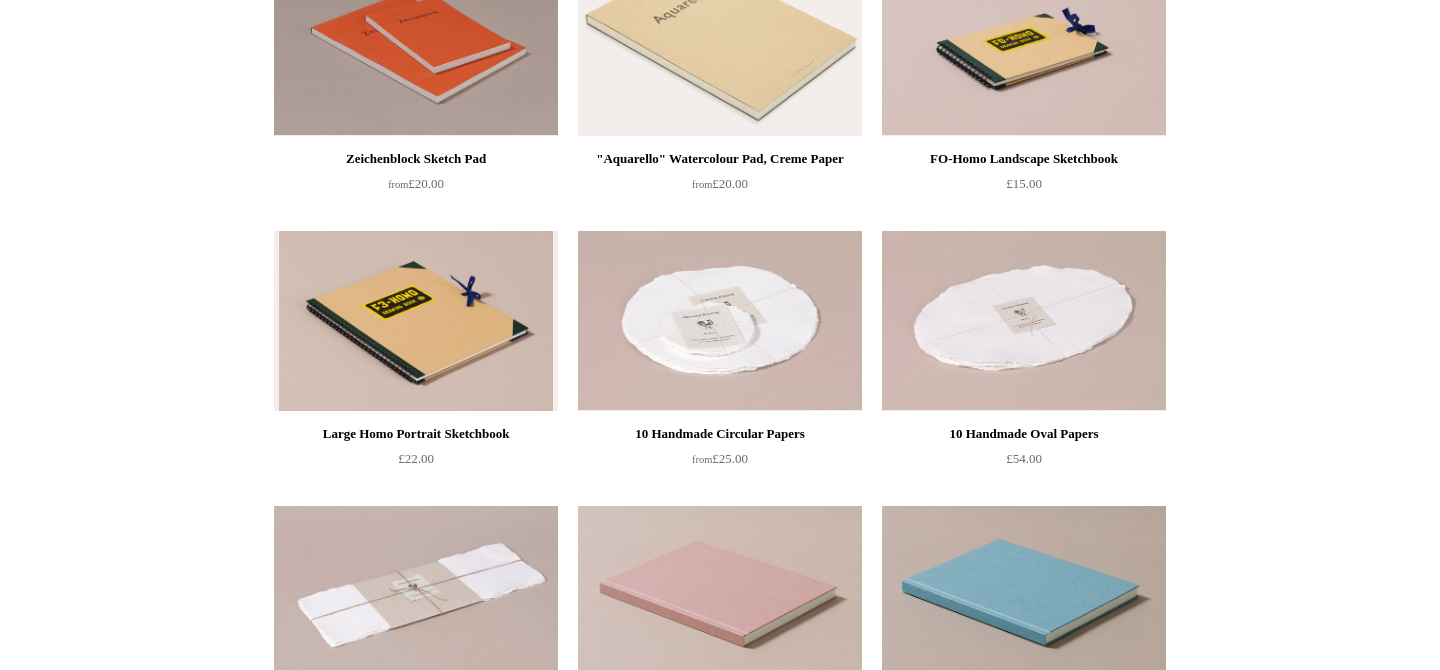 scroll, scrollTop: 0, scrollLeft: 0, axis: both 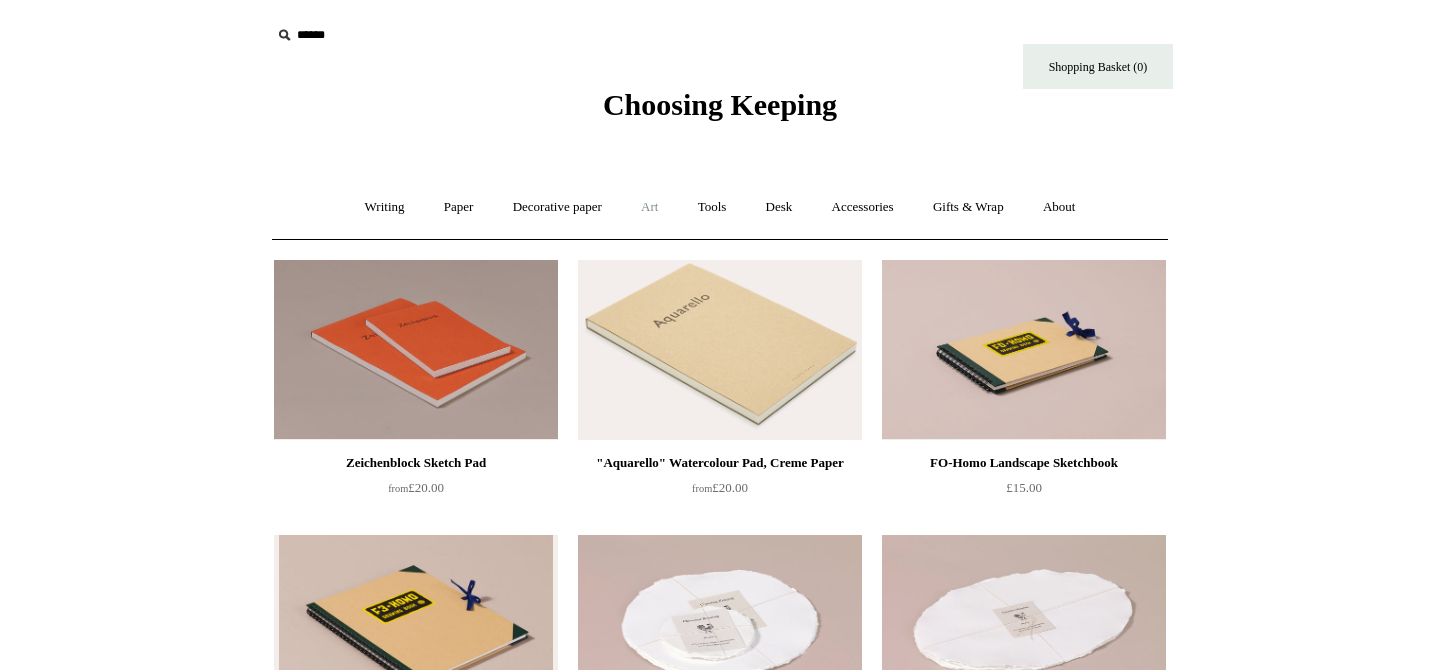 click on "Art +" at bounding box center (649, 207) 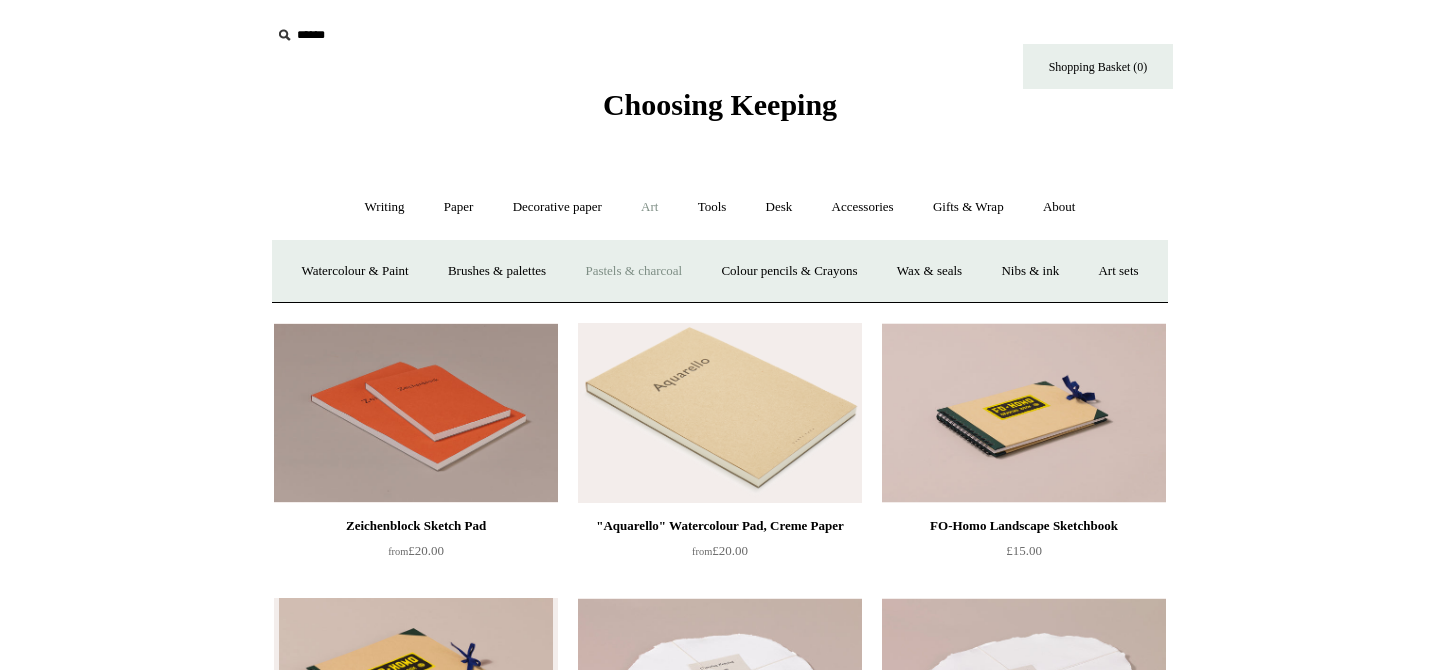 click on "Pastels & charcoal" at bounding box center (633, 271) 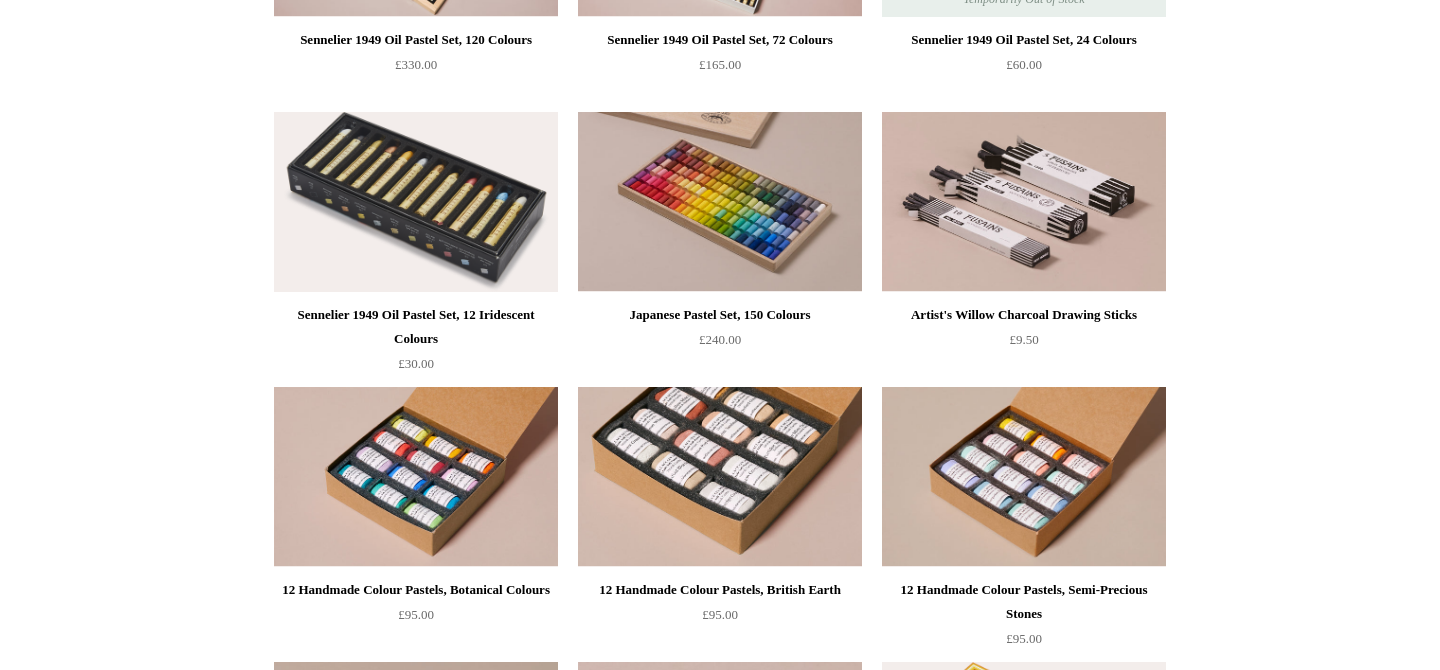 scroll, scrollTop: 422, scrollLeft: 0, axis: vertical 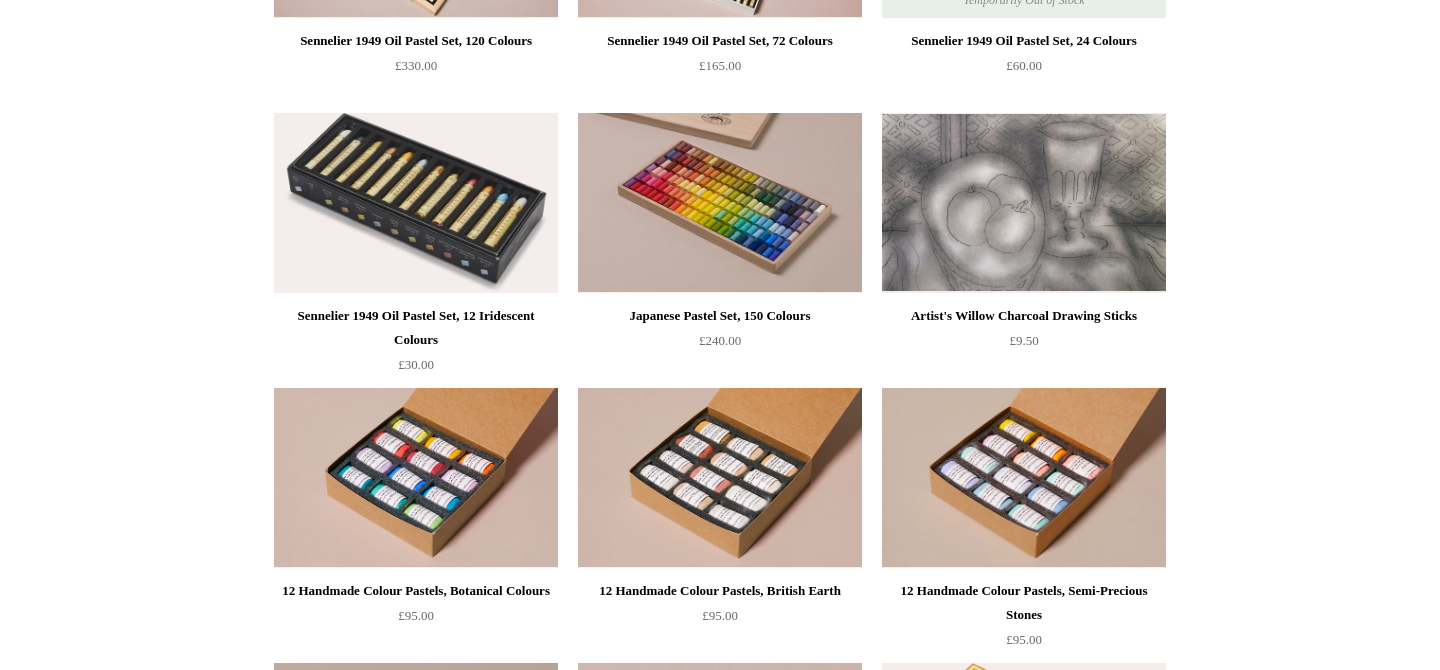 click at bounding box center (1024, 203) 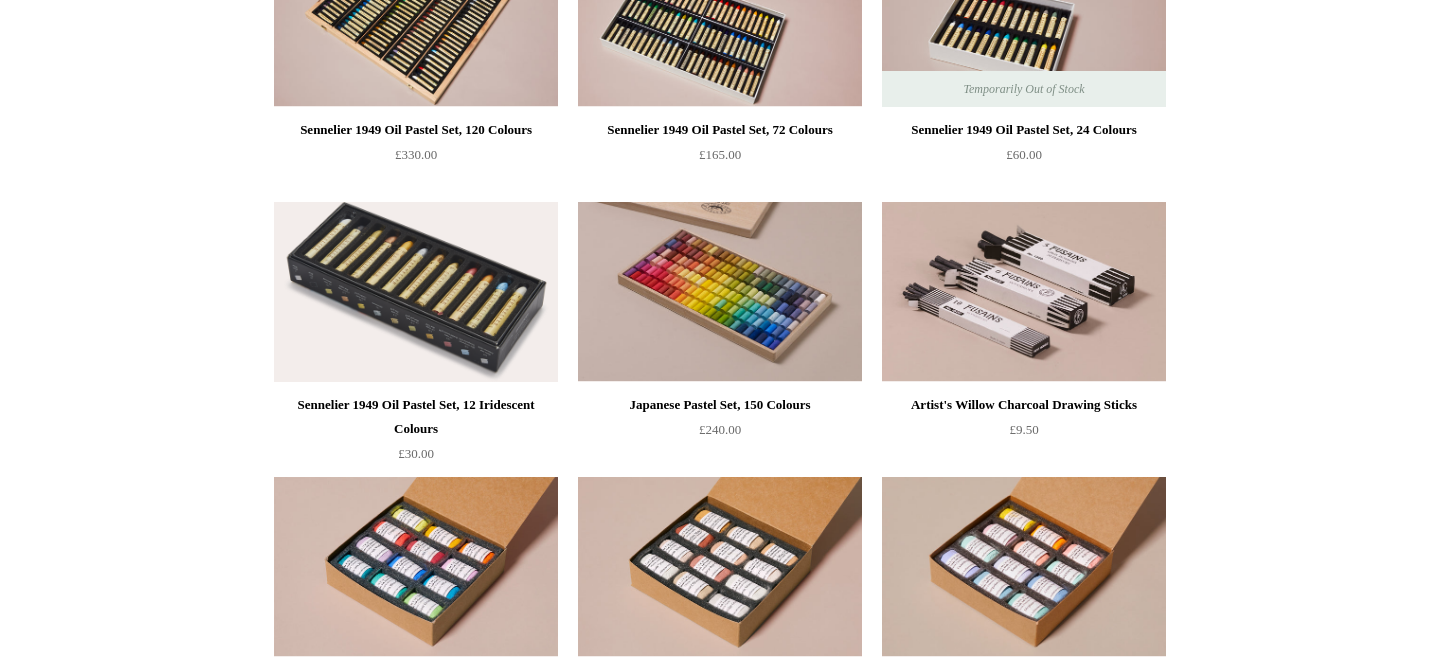 scroll, scrollTop: 332, scrollLeft: 0, axis: vertical 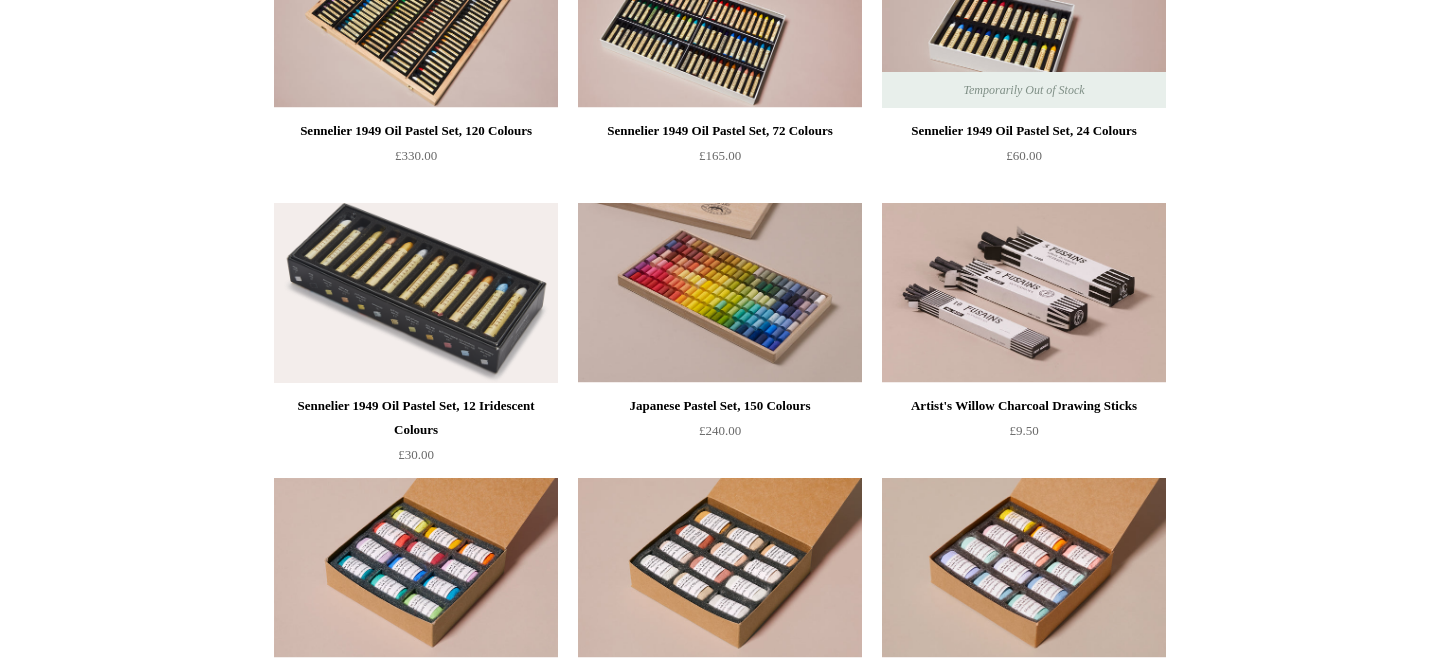 click at bounding box center (416, 293) 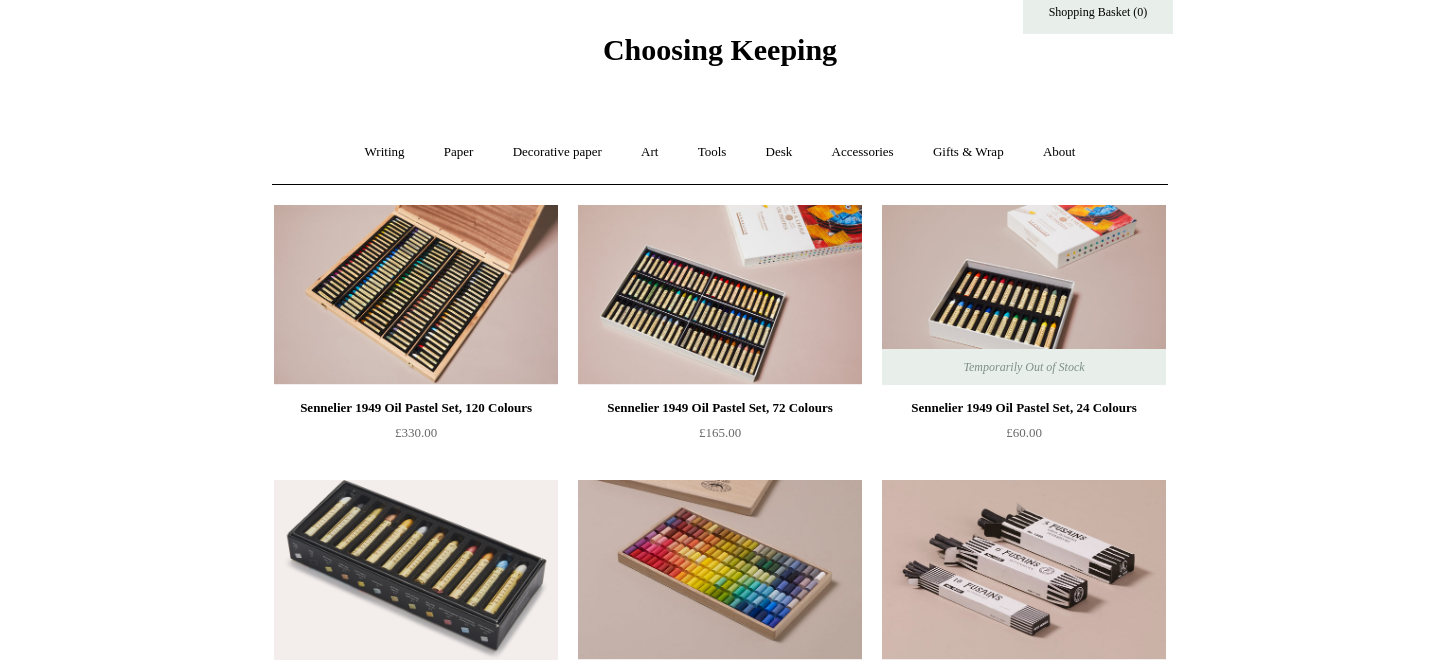 scroll, scrollTop: 0, scrollLeft: 0, axis: both 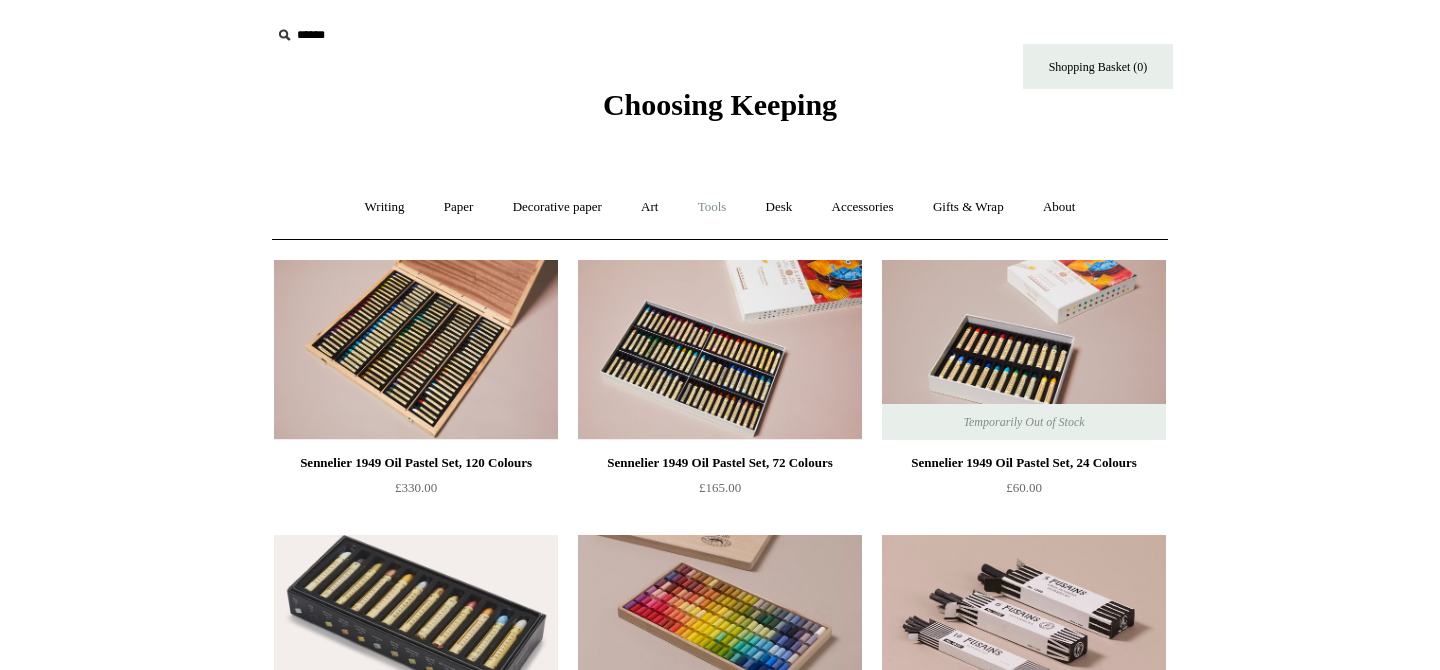 click on "Tools +" at bounding box center (712, 207) 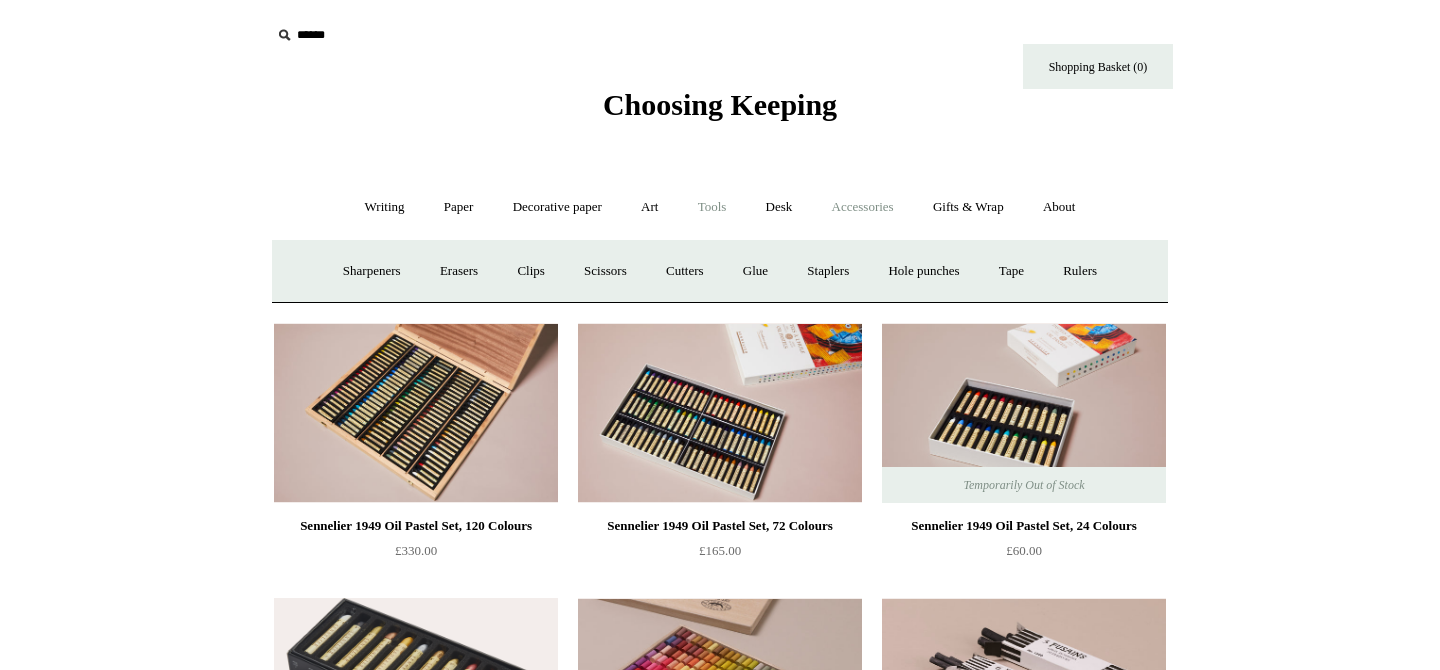 click on "Accessories +" at bounding box center [863, 207] 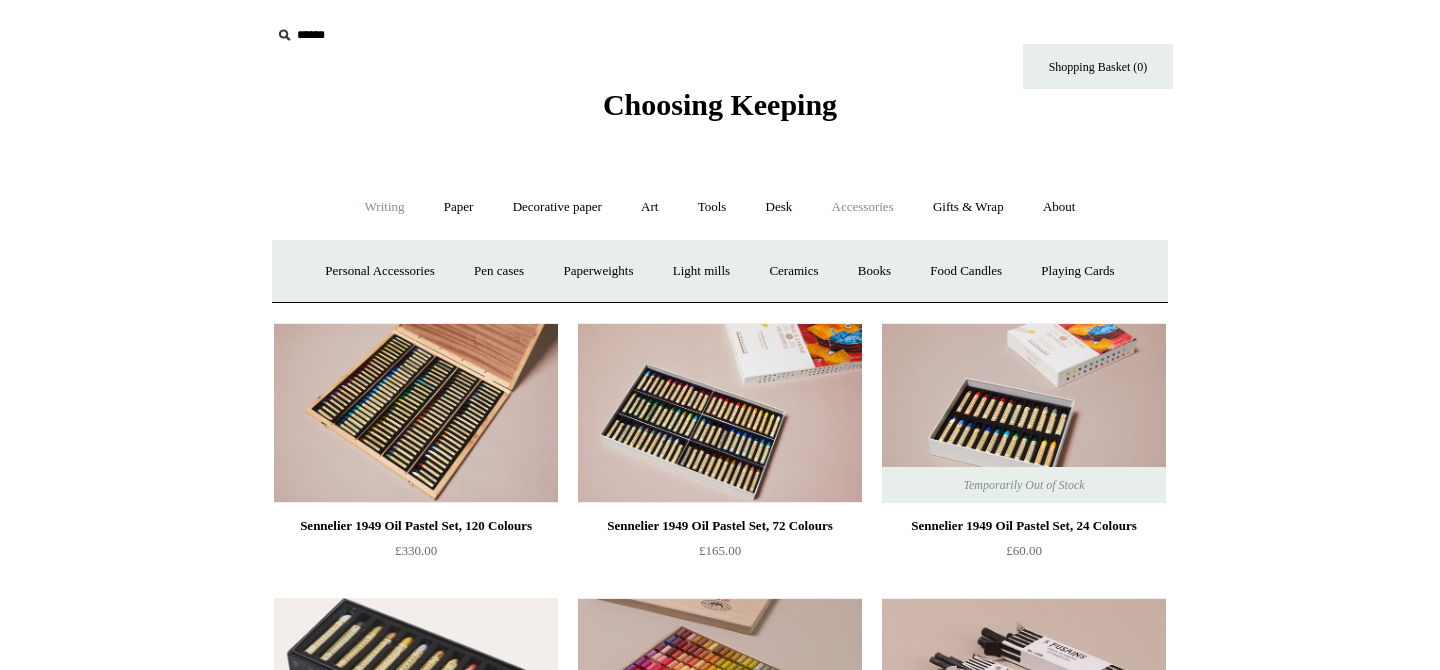 click on "Writing +" at bounding box center [385, 207] 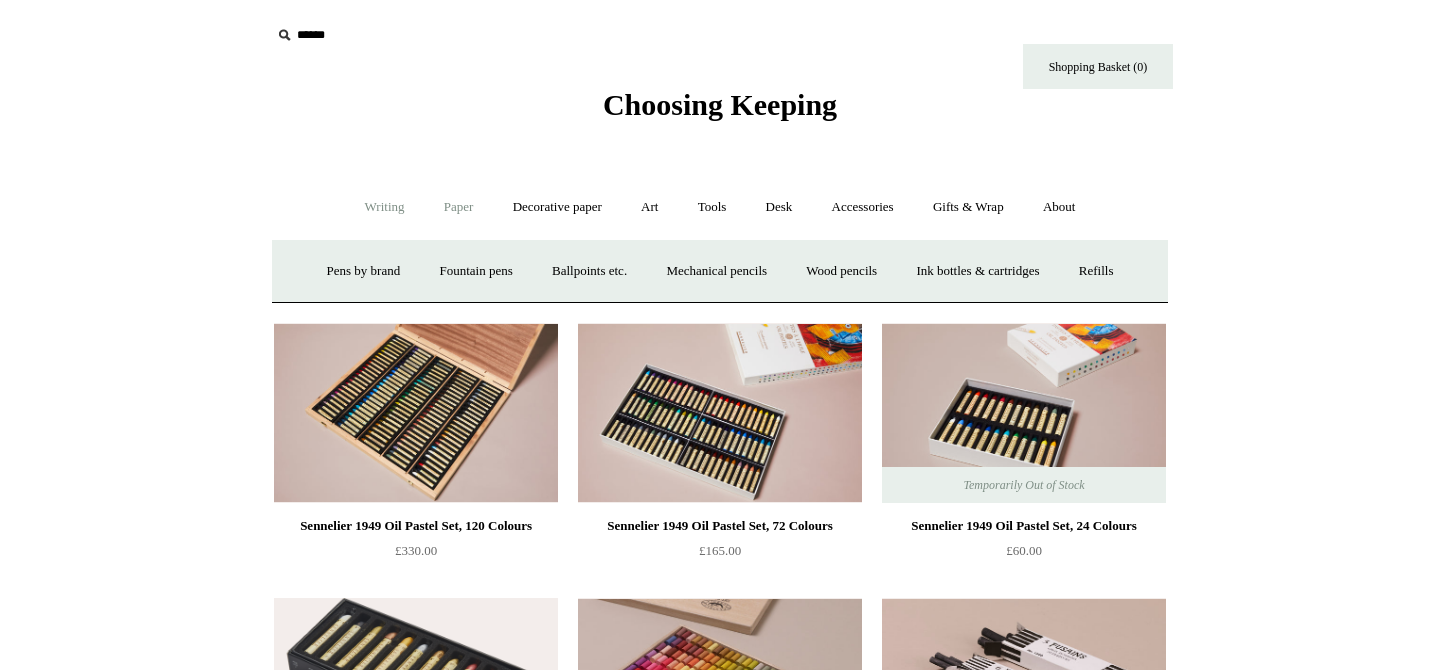 click on "Paper +" at bounding box center (459, 207) 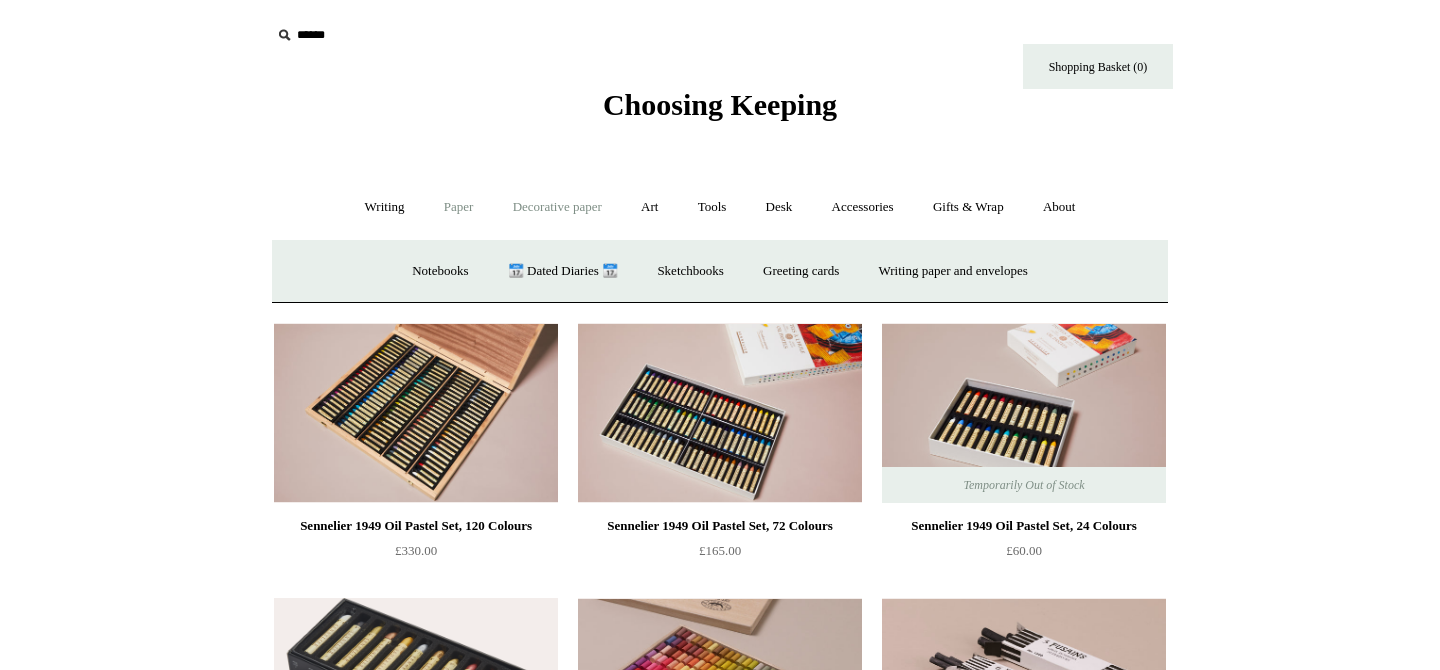 click on "Decorative paper +" at bounding box center (557, 207) 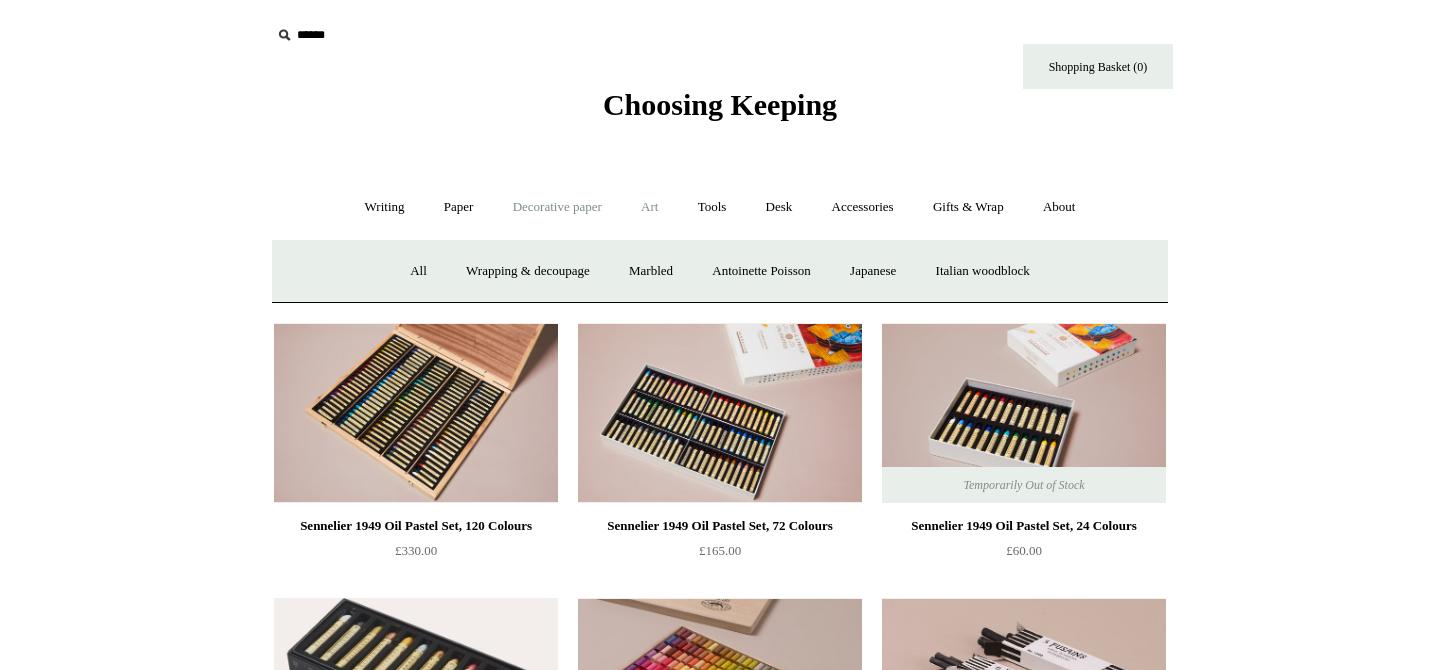 click on "Art +" at bounding box center (649, 207) 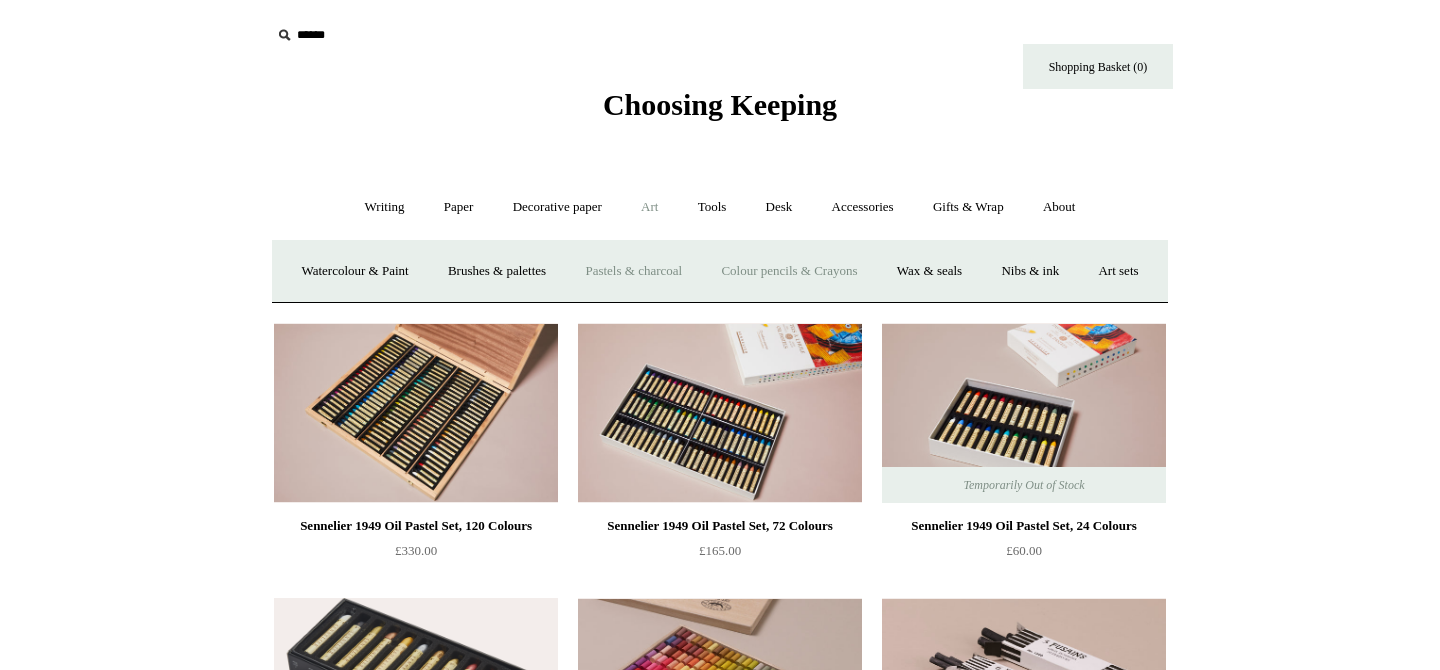 click on "Colour pencils & Crayons" at bounding box center [789, 271] 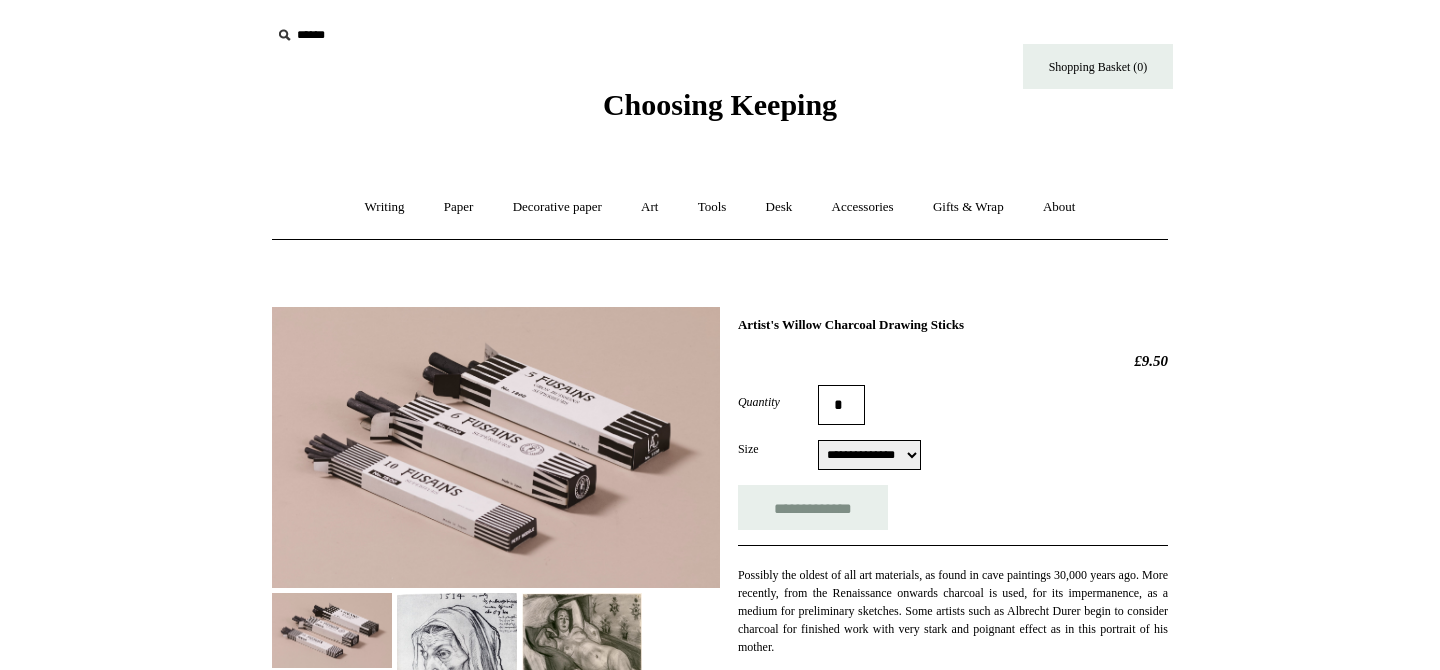 select on "**********" 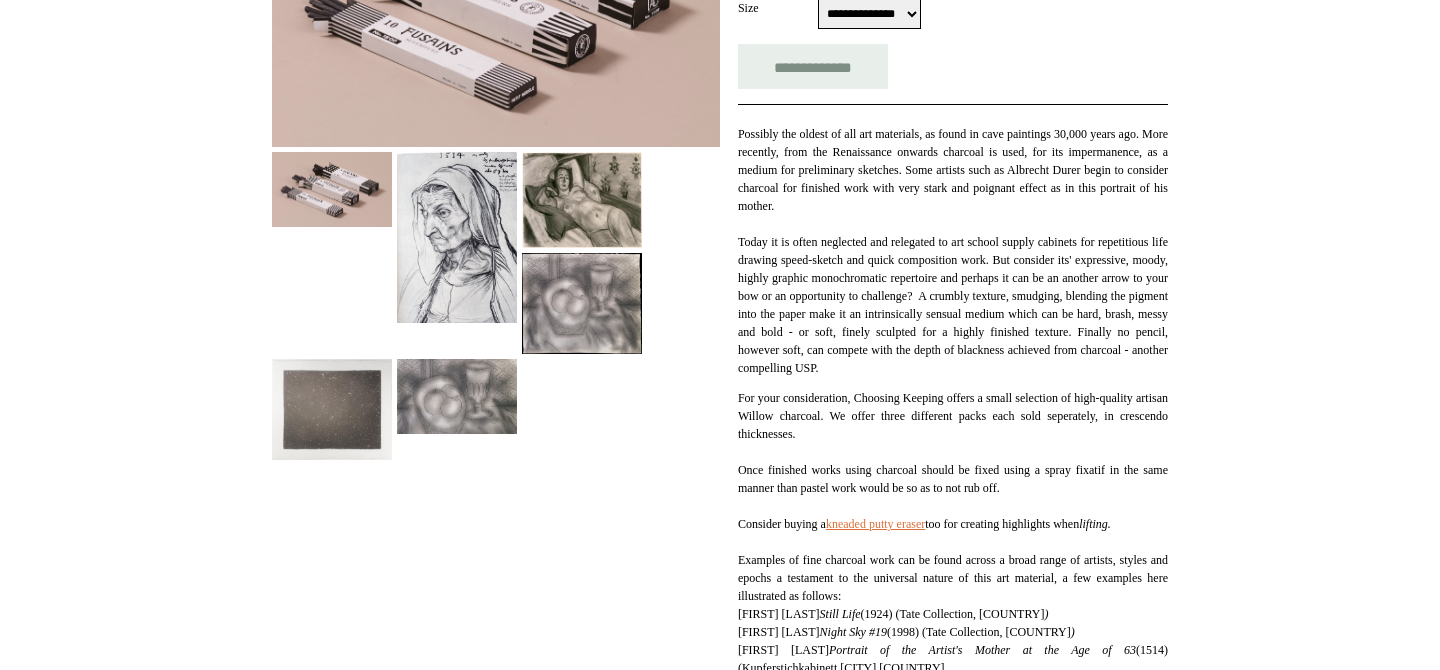 scroll, scrollTop: 442, scrollLeft: 0, axis: vertical 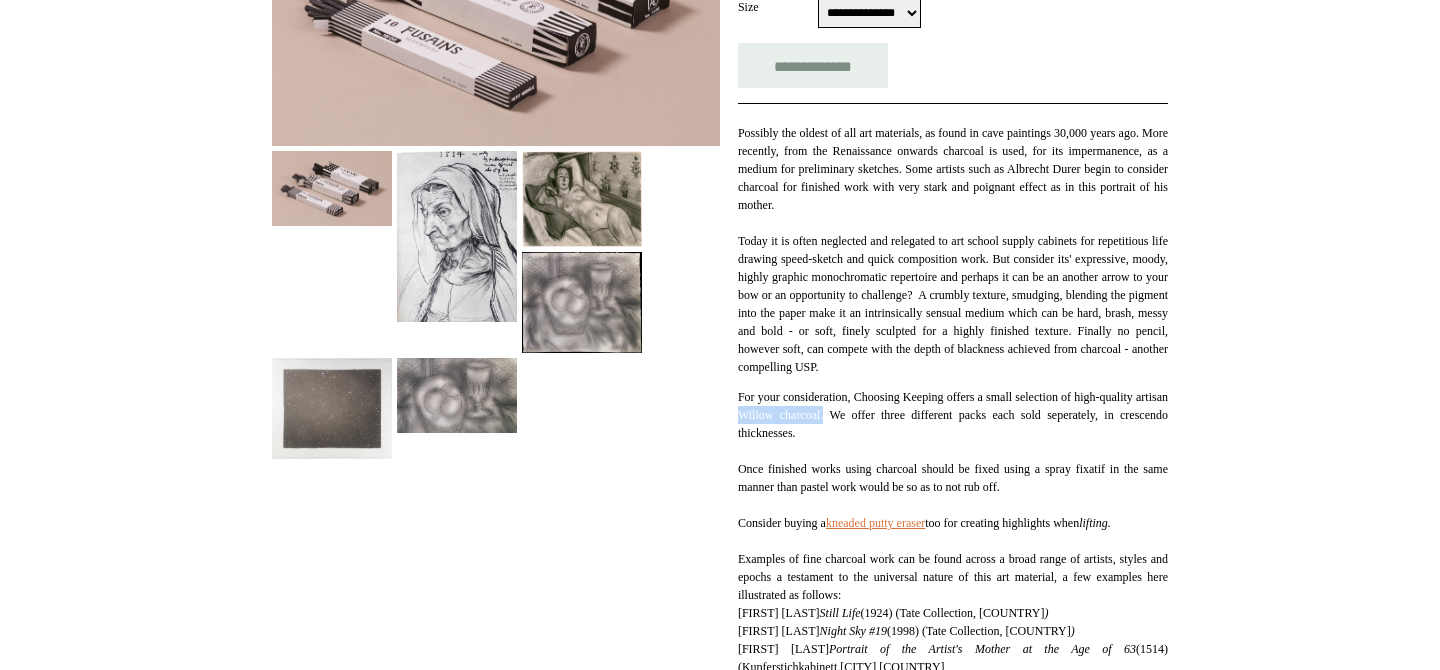 drag, startPoint x: 781, startPoint y: 434, endPoint x: 868, endPoint y: 436, distance: 87.02299 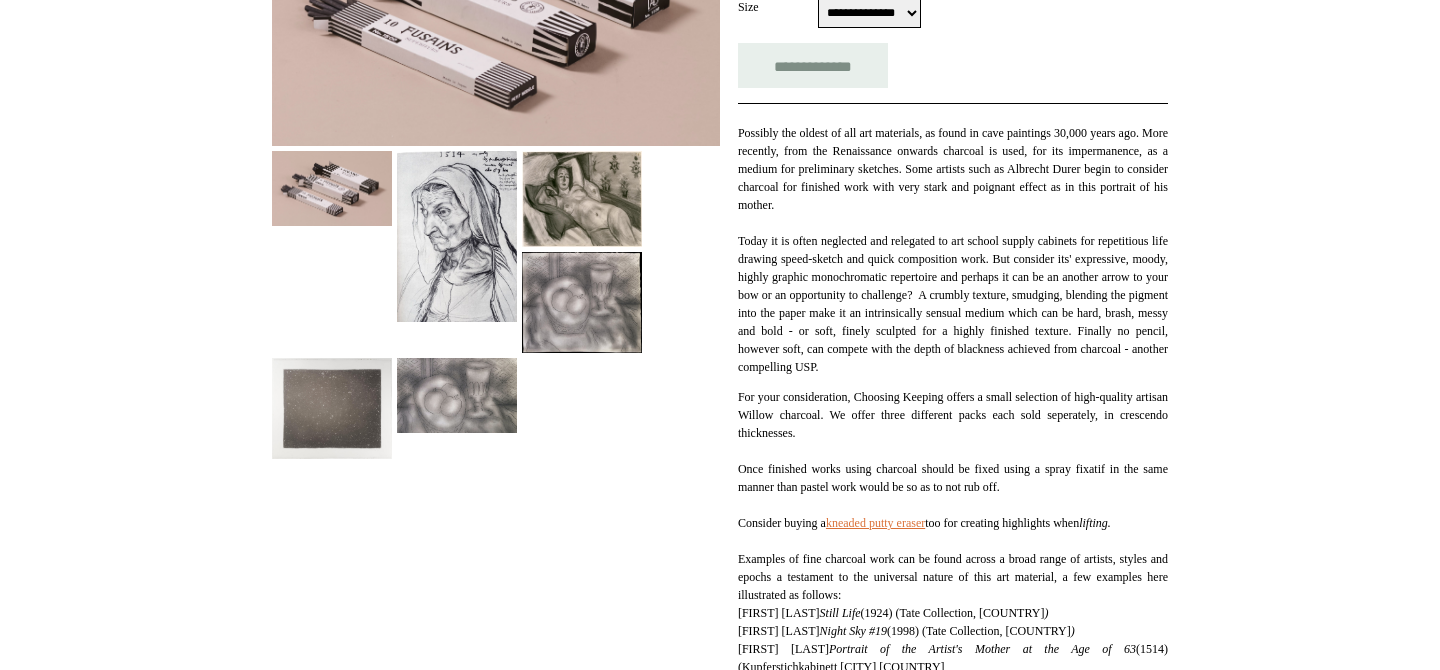 click on "Possibly the oldest of all art materials, as found in cave paintings 30,000 years ago. More recently, from the Renaissance onwards charcoal is used, for its impermanence, as a medium for preliminary sketches. Some artists such as Albrecht Durer begin to consider charcoal for finished work with very stark and poignant effect as in this portrait of his mother.  Today it is often neglected and relegated to art school supply cabinets for repetitious life drawing speed-sketch and quick composition work. But consider its' expressive, moody, highly graphic monochromatic repertoire and perhaps it can be an another arrow to your bow or an opportunity to challenge?  A crumbly texture, smudging, blending the pigment into the paper make it an intrinsically sensual medium which can be hard, brash, messy and bold - or soft, finely sculpted for a highly finished texture. Finally no pencil, however soft, can compete with the depth of blackness achieved from charcoal - another compelling USP.
Consider buying a  )" at bounding box center (953, 398) 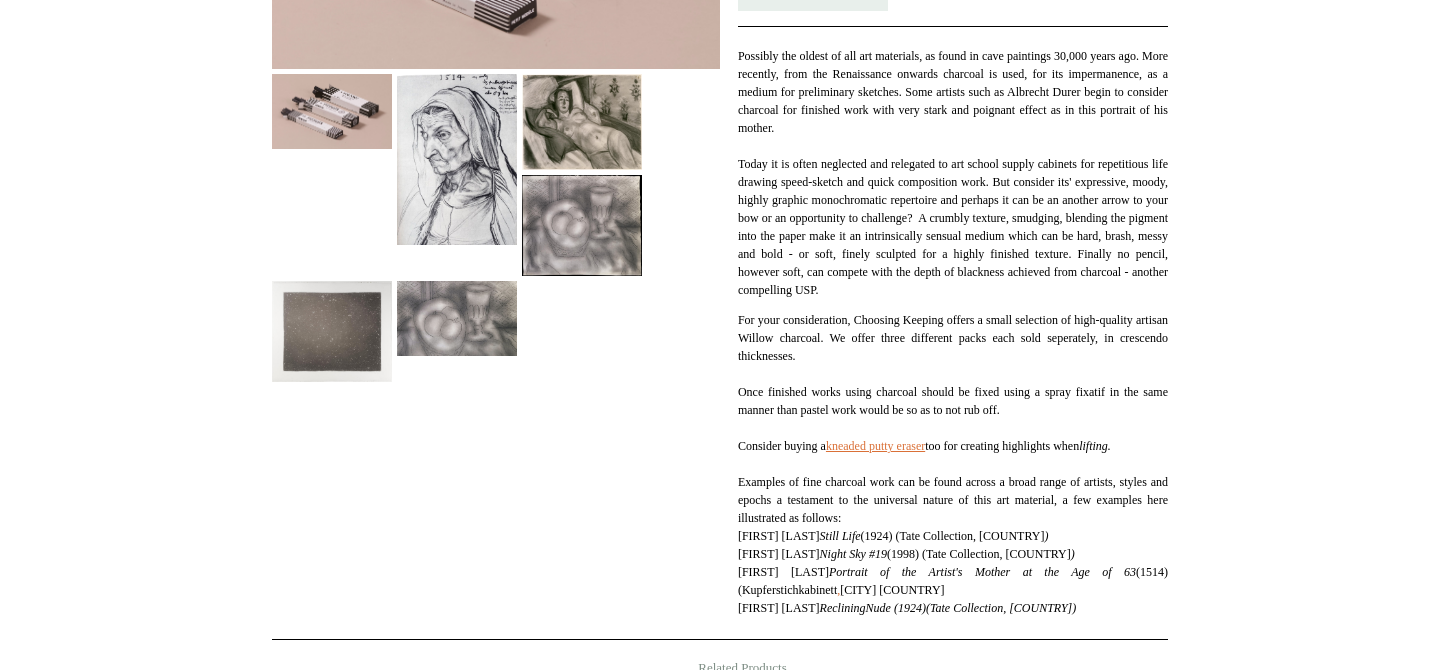 scroll, scrollTop: 524, scrollLeft: 0, axis: vertical 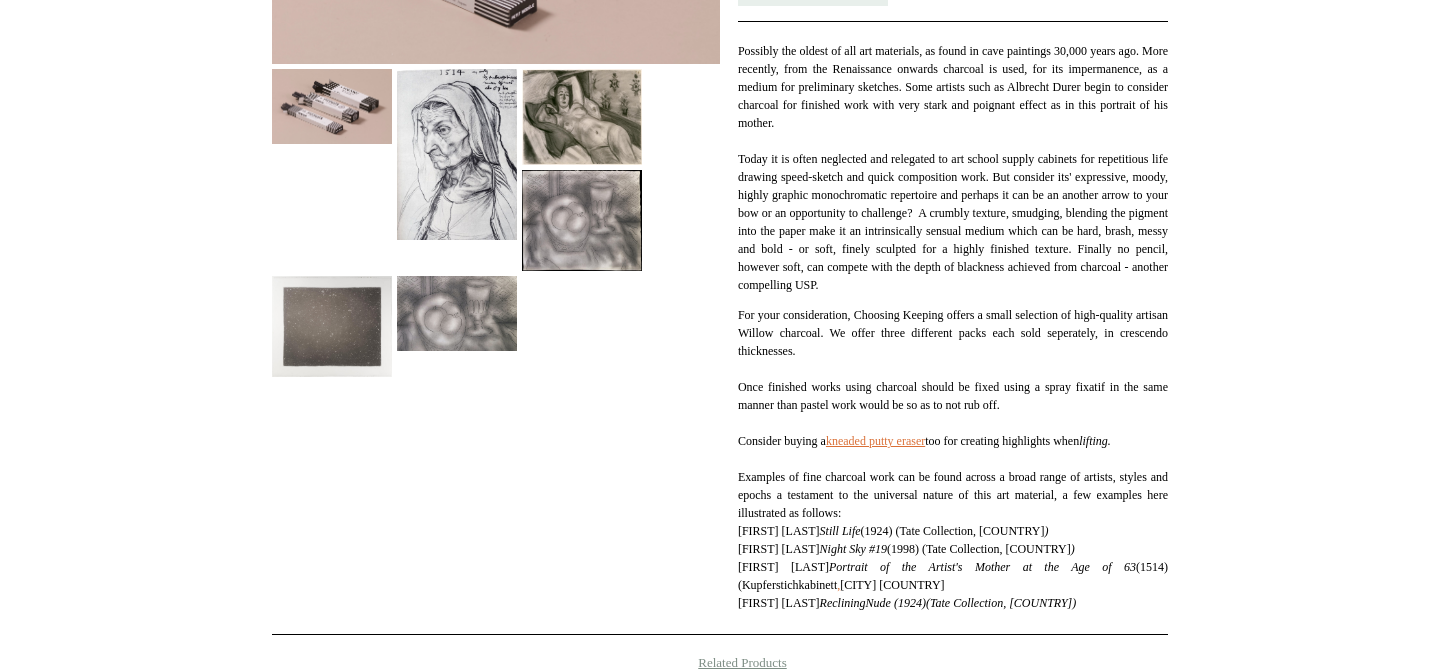 click on "For your consideration, Choosing Keeping offers a small selection of high-quality artisan Willow charcoal. We offer three different packs each sold seperately, in crescendo thicknesses.  Once finished works using charcoal should be fixed using a spray fixatif in the same manner than pastel work would be so as to not rub off.  Consider buying a  kneaded putty eraser  too for creating highlights when  lifting.  Examples of fine charcoal work can be found across a broad range of artists, styles and epochs a testament to the universal nature of this art material, a few examples here illustrated as follows:  Georges Braque,  Still Life  (1924) (Tate Collection, UK )   Vija Celmins,  Night Sky #19  (1998) (Tate Collection, UK )   Albrecht Durer,  Portrait of the Artist's Mother at the Age of 63  (1514)(Kupferstichkabinett ,  Berlin Germany) Henri Matisse,  Reclining  Nude (1924)  (Tate Collection, UK )" at bounding box center (953, 459) 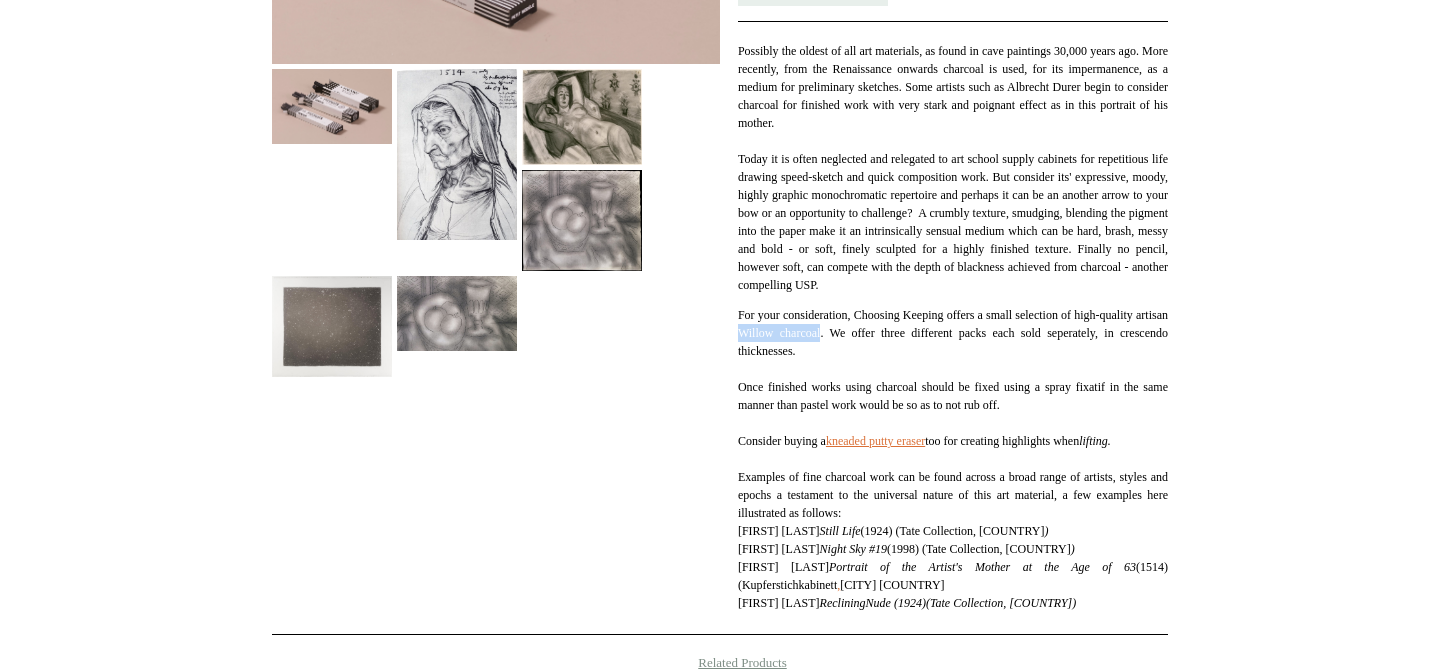 drag, startPoint x: 866, startPoint y: 356, endPoint x: 782, endPoint y: 358, distance: 84.0238 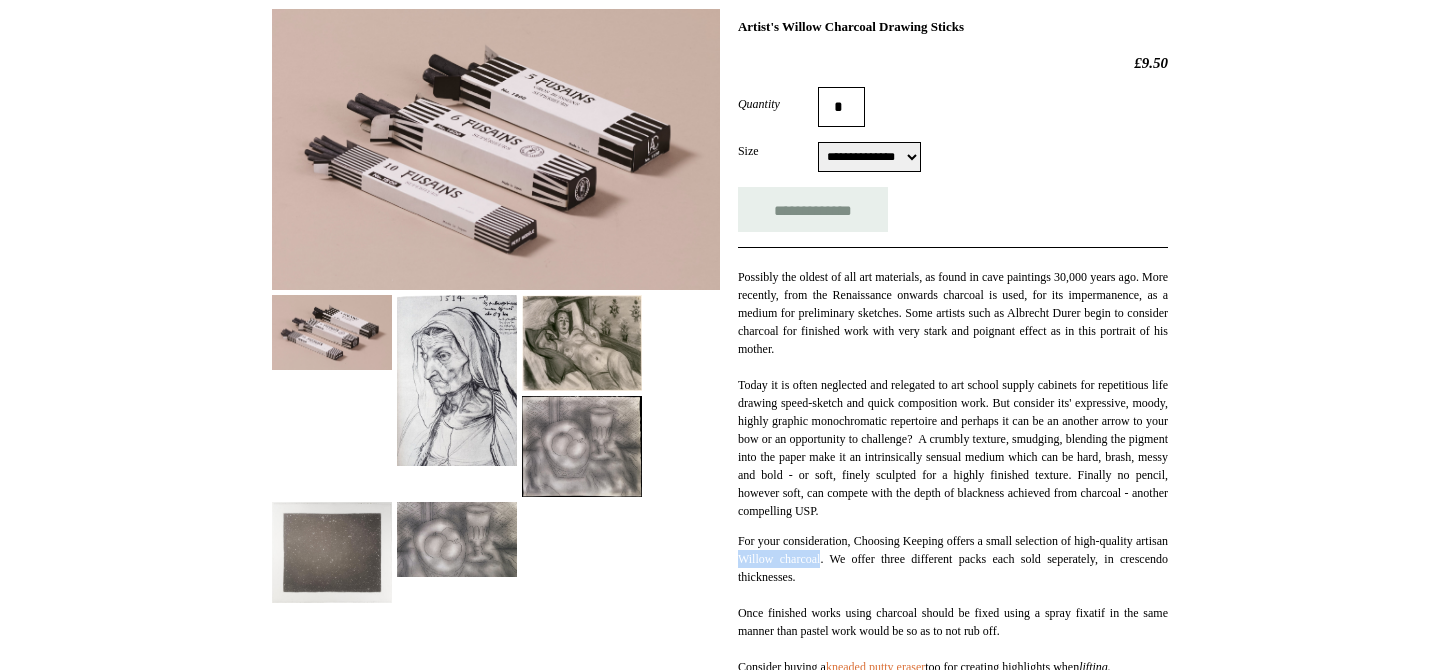 scroll, scrollTop: 303, scrollLeft: 0, axis: vertical 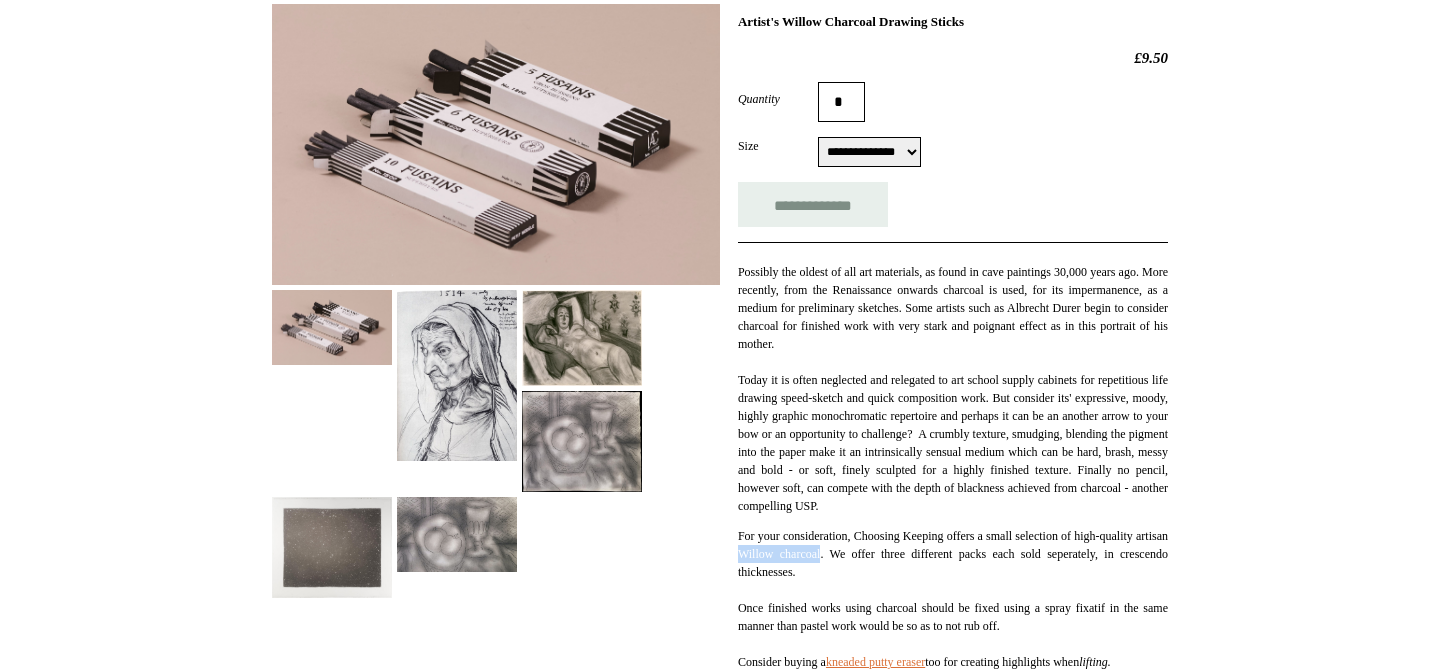 click at bounding box center [582, 441] 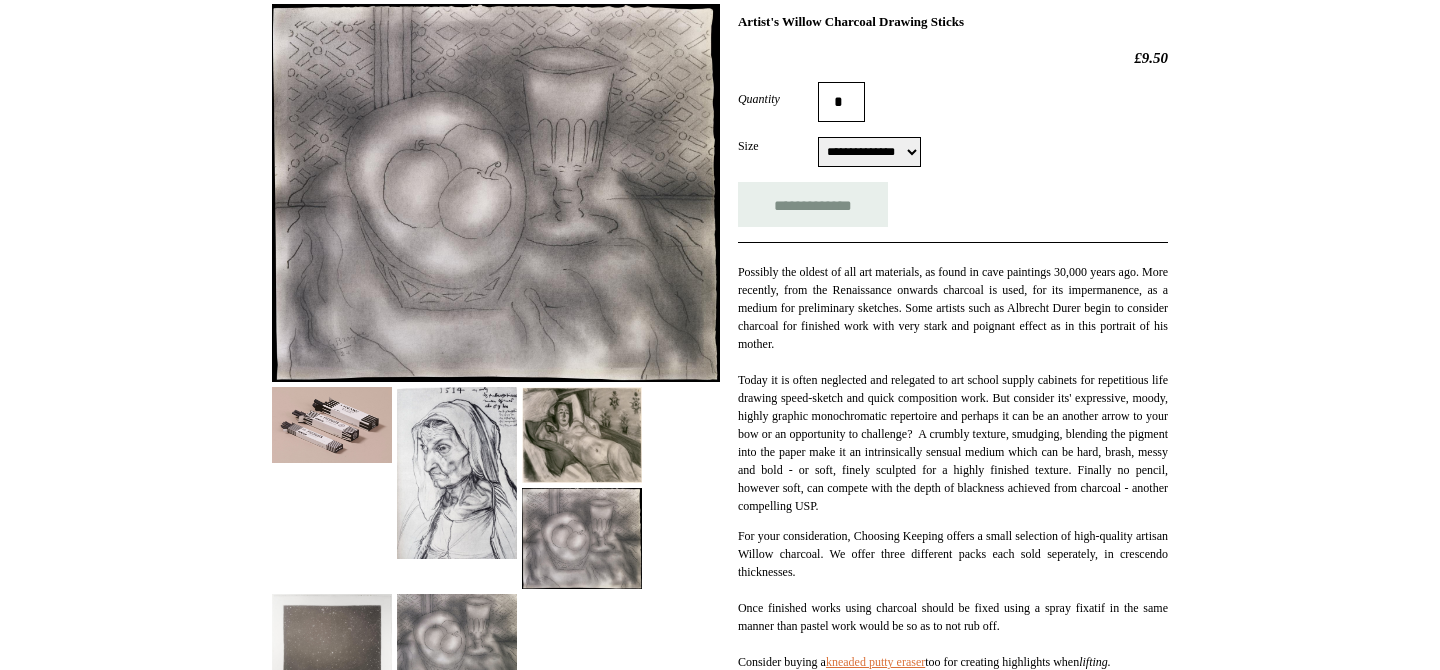 click on "Possibly the oldest of all art materials, as found in cave paintings 30,000 years ago. More recently, from the Renaissance onwards charcoal is used, for its impermanence, as a medium for preliminary sketches. Some artists such as Albrecht Durer begin to consider charcoal for finished work with very stark and poignant effect as in this portrait of his mother.  Today it is often neglected and relegated to art school supply cabinets for repetitious life drawing speed-sketch and quick composition work. But consider its' expressive, moody, highly graphic monochromatic repertoire and perhaps it can be an another arrow to your bow or an opportunity to challenge?  A crumbly texture, smudging, blending the pigment into the paper make it an intrinsically sensual medium which can be hard, brash, messy and bold - or soft, finely sculpted for a highly finished texture. Finally no pencil, however soft, can compete with the depth of blackness achieved from charcoal - another compelling USP." at bounding box center [953, 389] 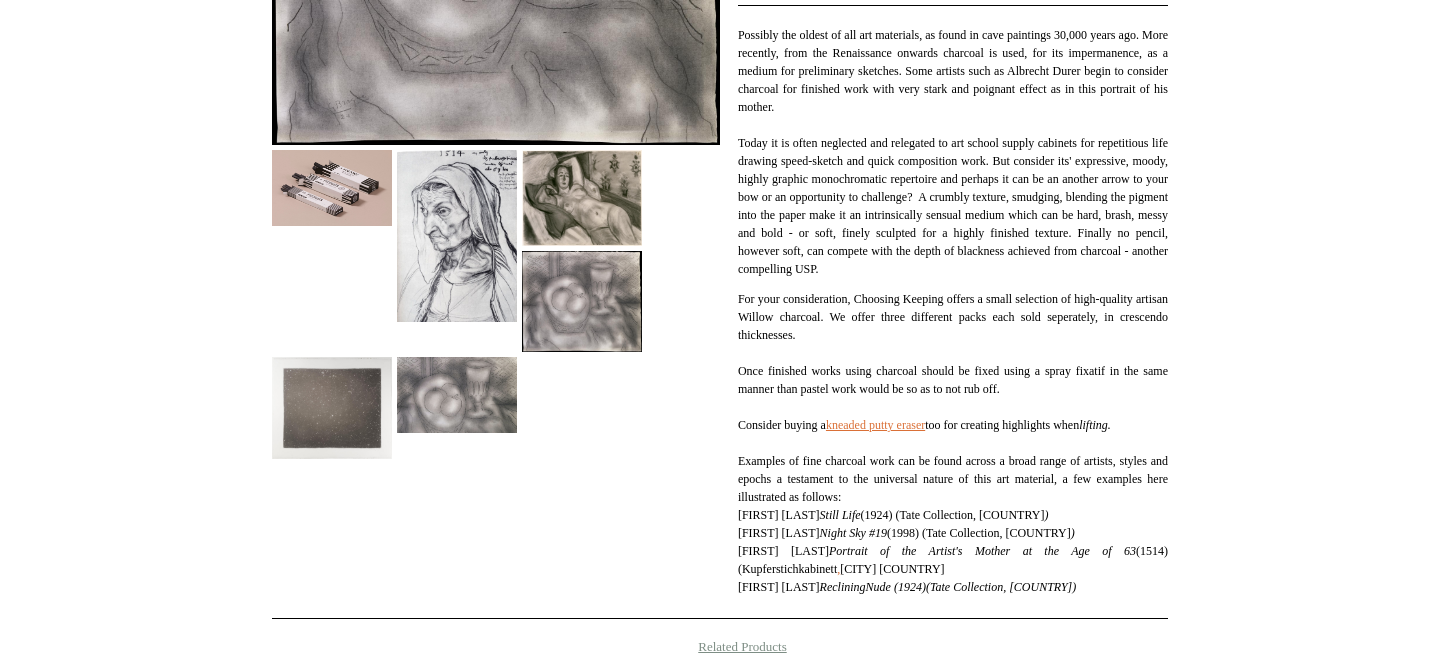 scroll, scrollTop: 549, scrollLeft: 0, axis: vertical 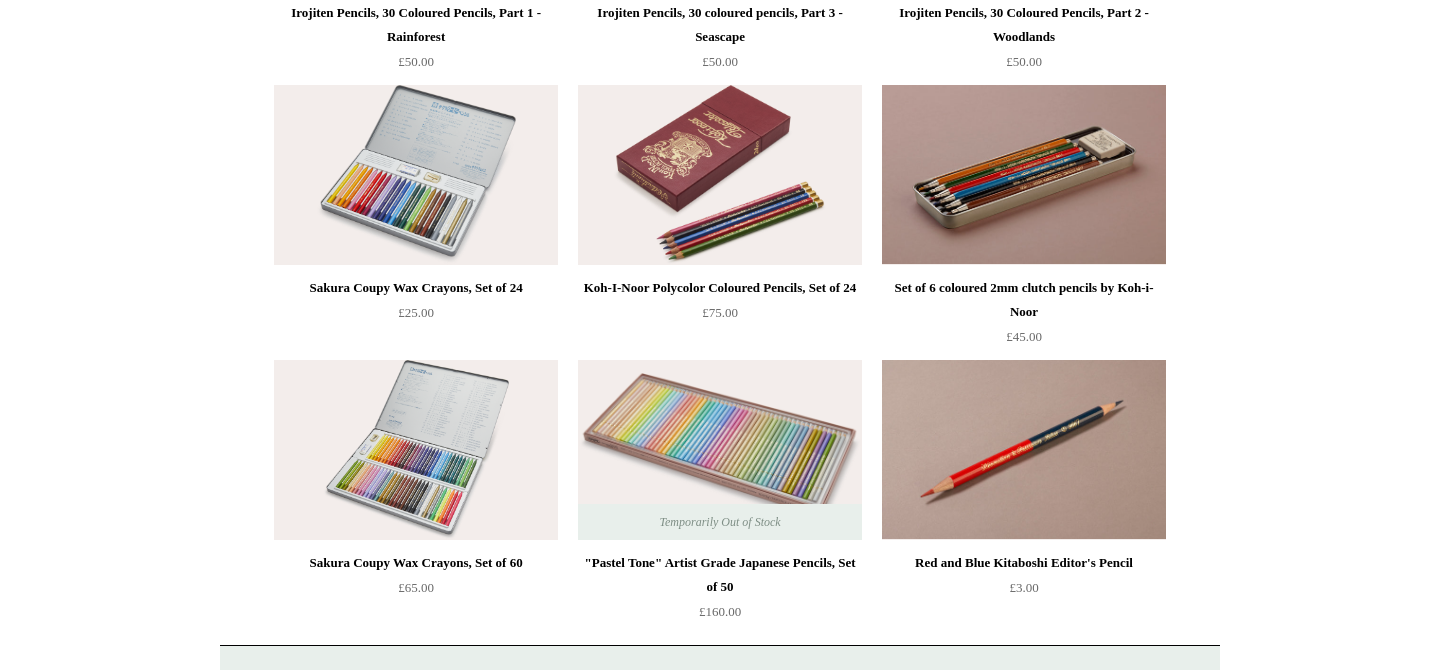 click at bounding box center (1024, 450) 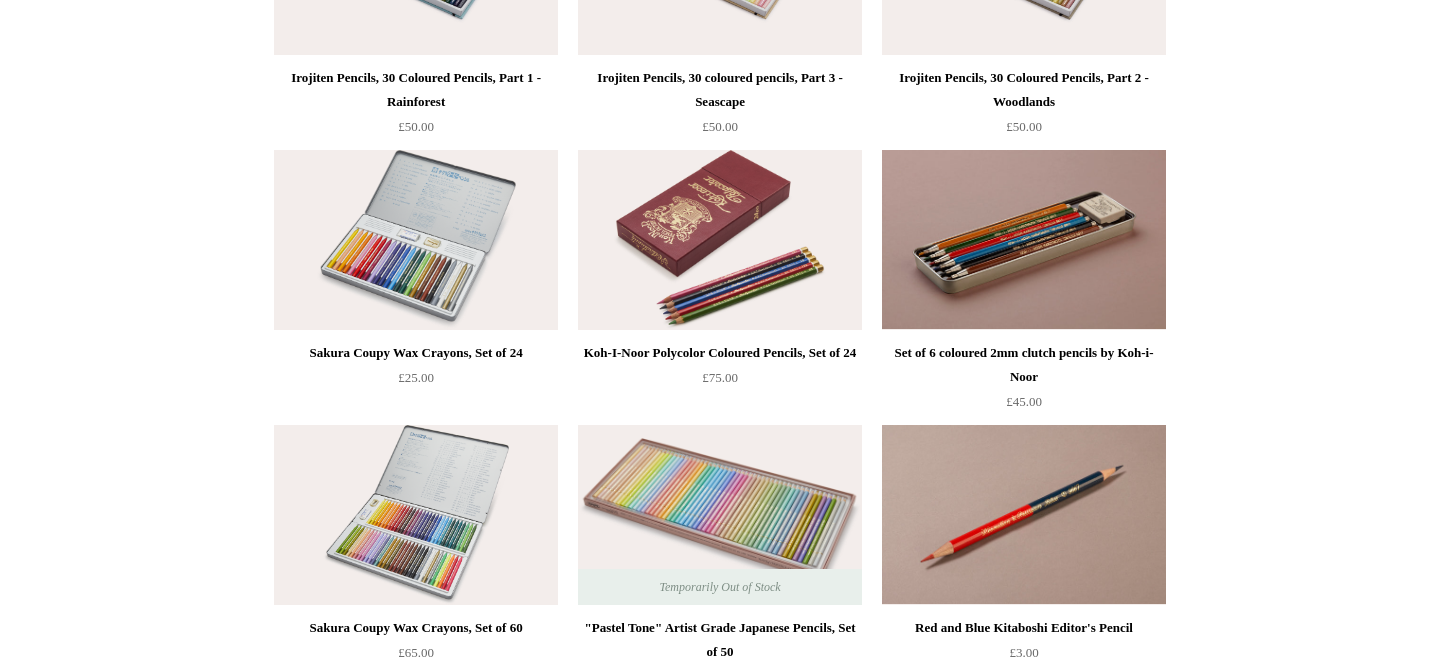 scroll, scrollTop: 339, scrollLeft: 0, axis: vertical 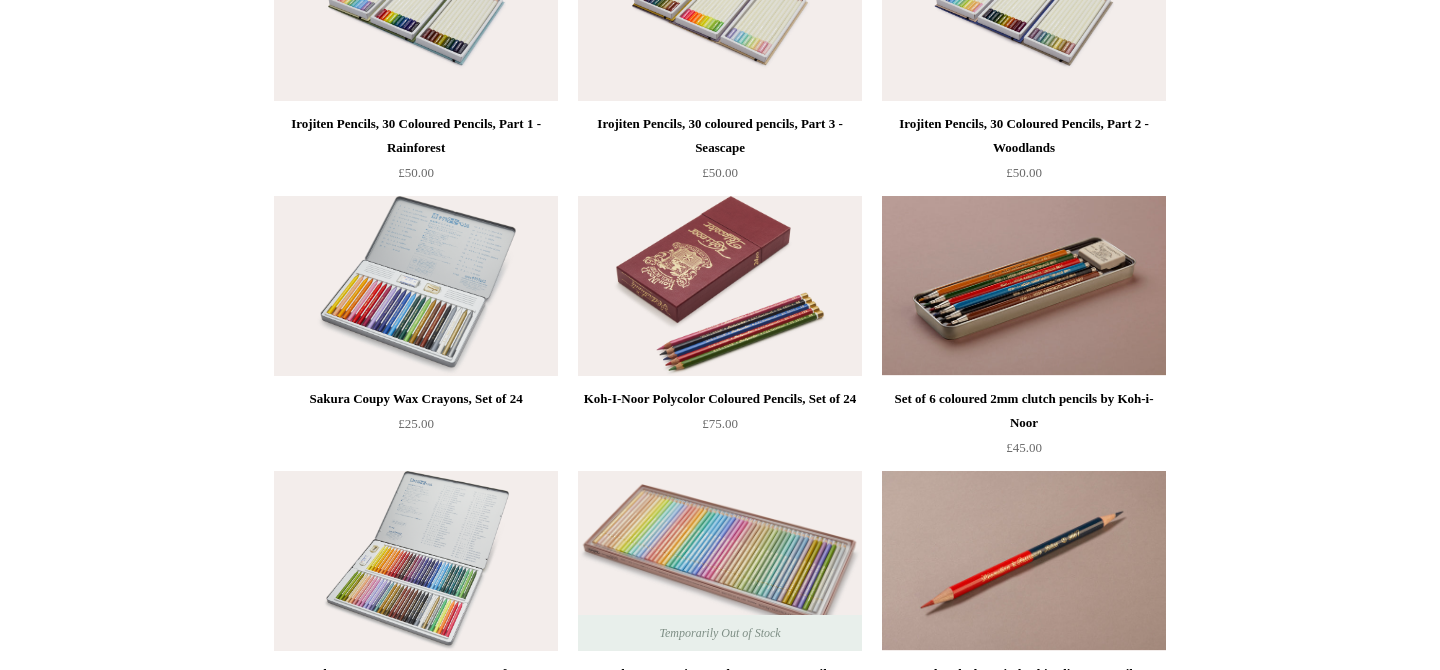 click at bounding box center [1024, 286] 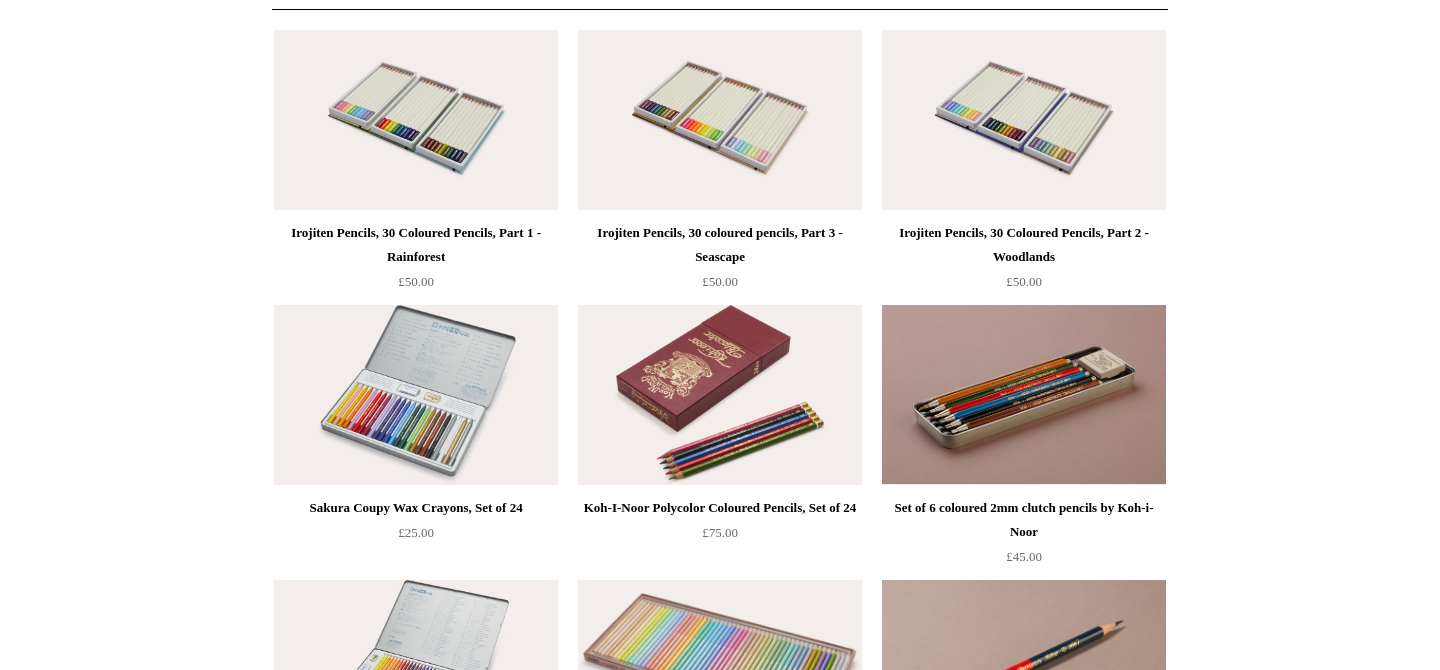 scroll, scrollTop: 218, scrollLeft: 0, axis: vertical 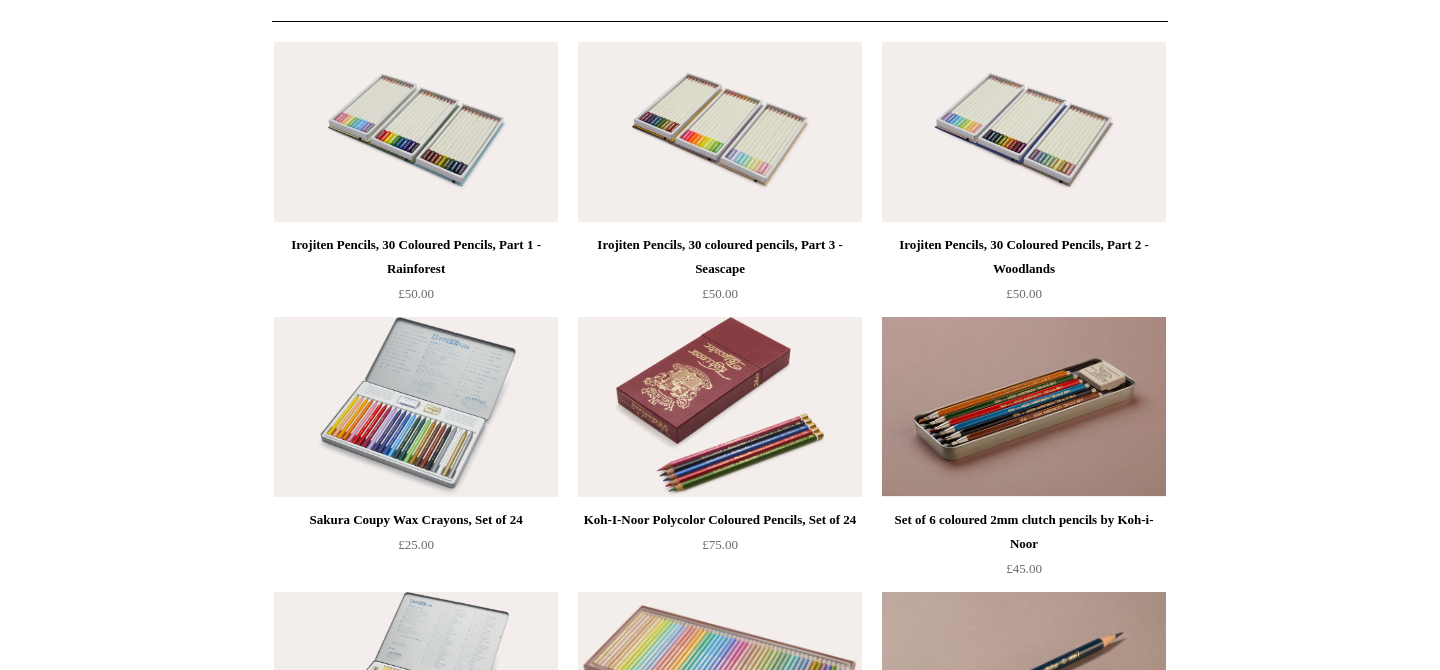 click at bounding box center (416, 407) 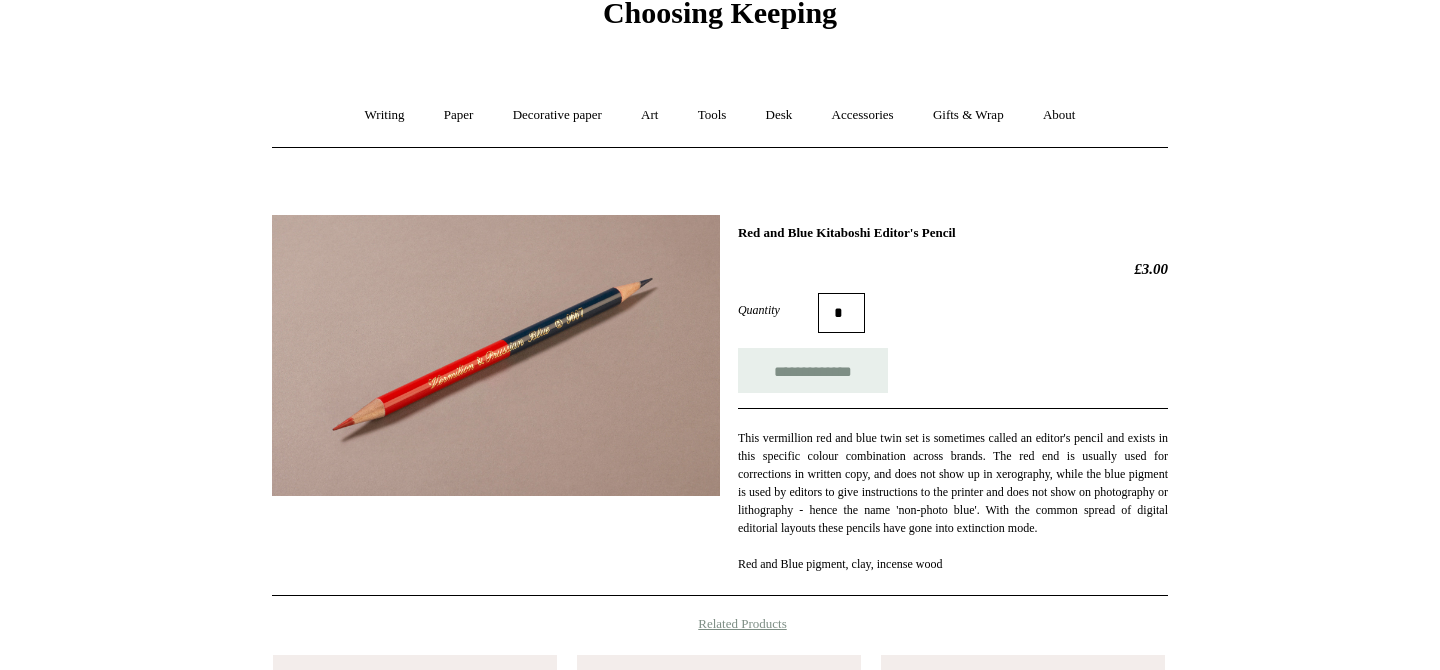 scroll, scrollTop: 98, scrollLeft: 0, axis: vertical 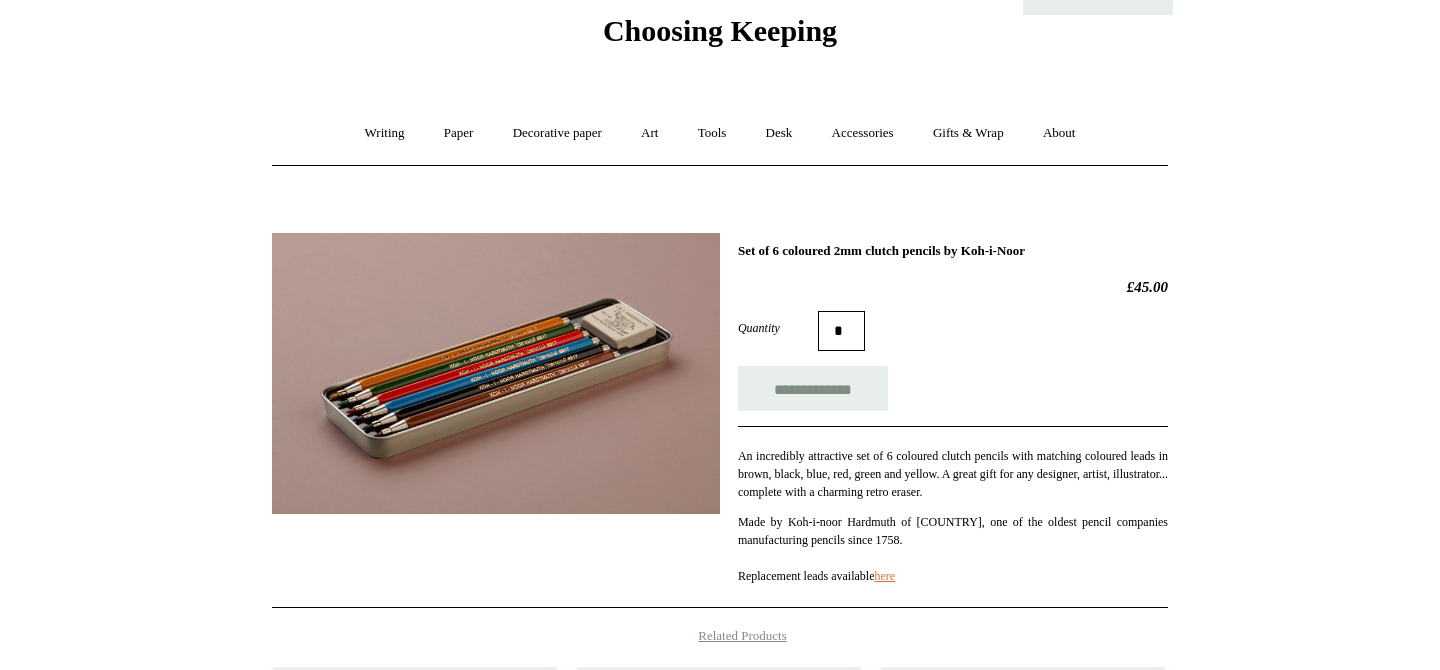click at bounding box center [496, 373] 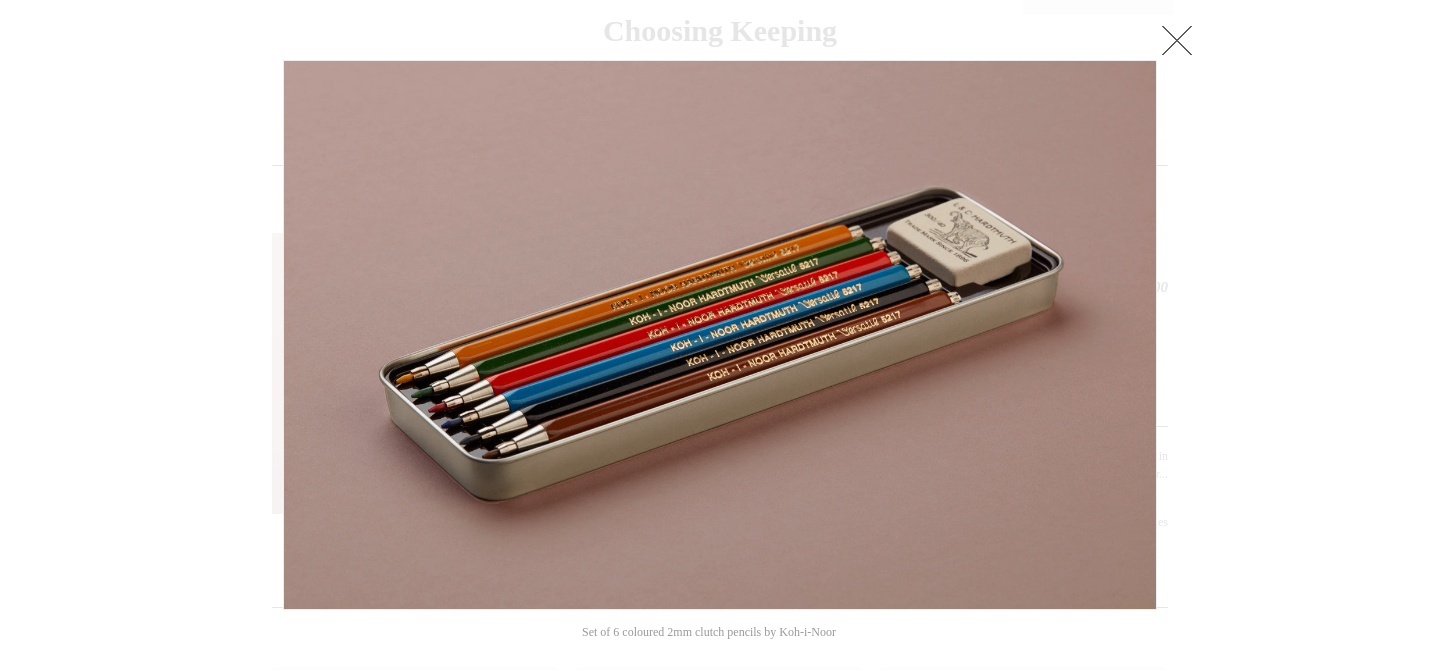 click at bounding box center (1177, 40) 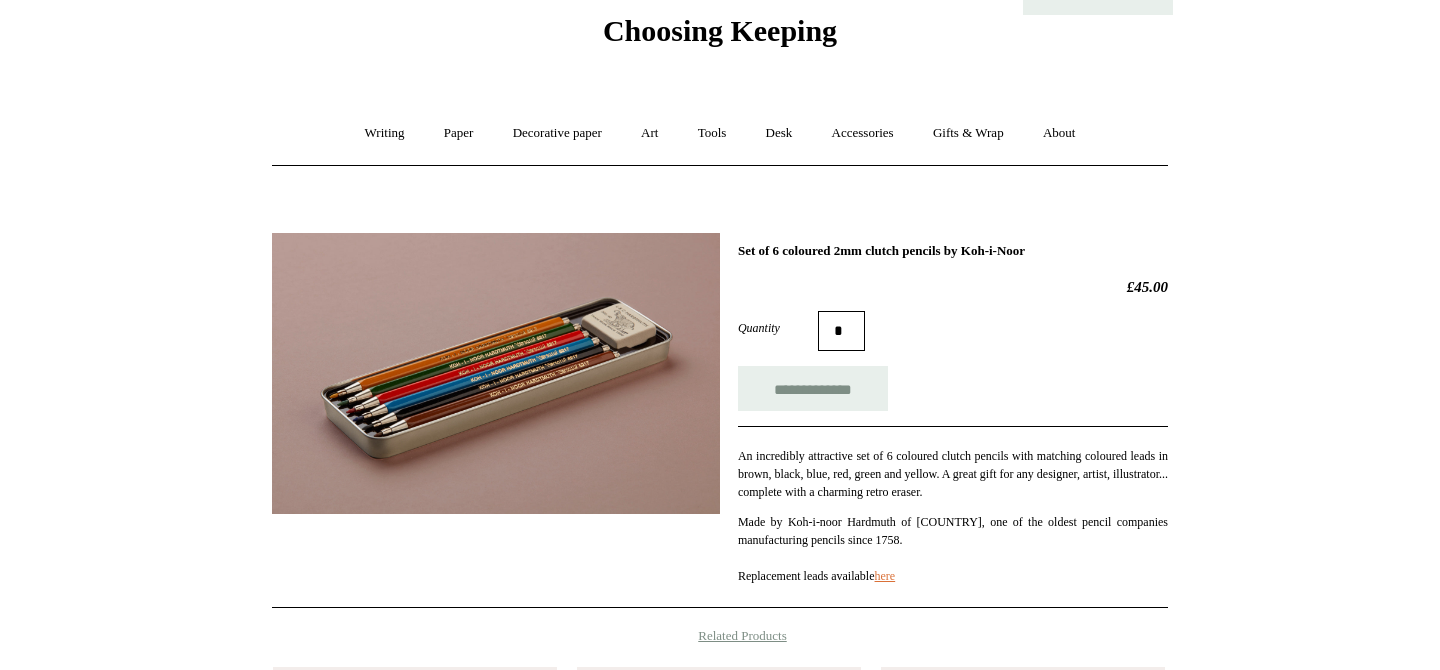 drag, startPoint x: 1008, startPoint y: 253, endPoint x: 1088, endPoint y: 253, distance: 80 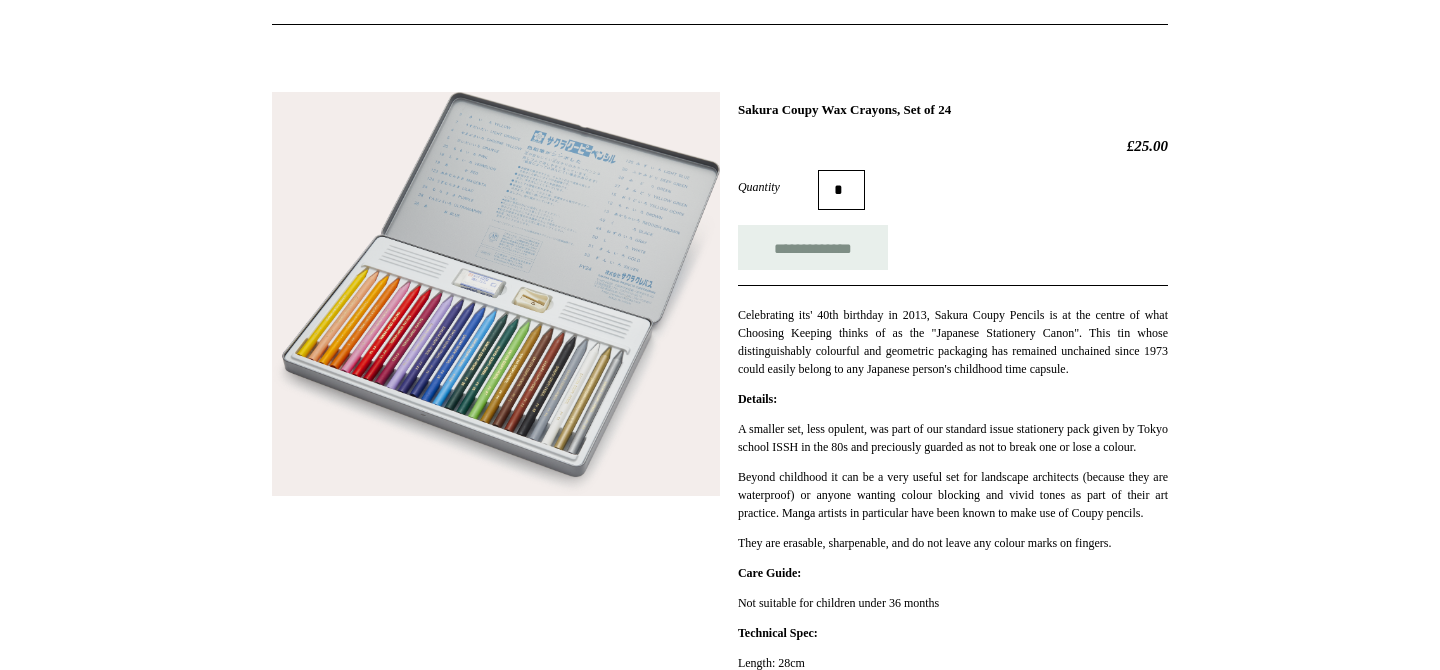 scroll, scrollTop: 282, scrollLeft: 0, axis: vertical 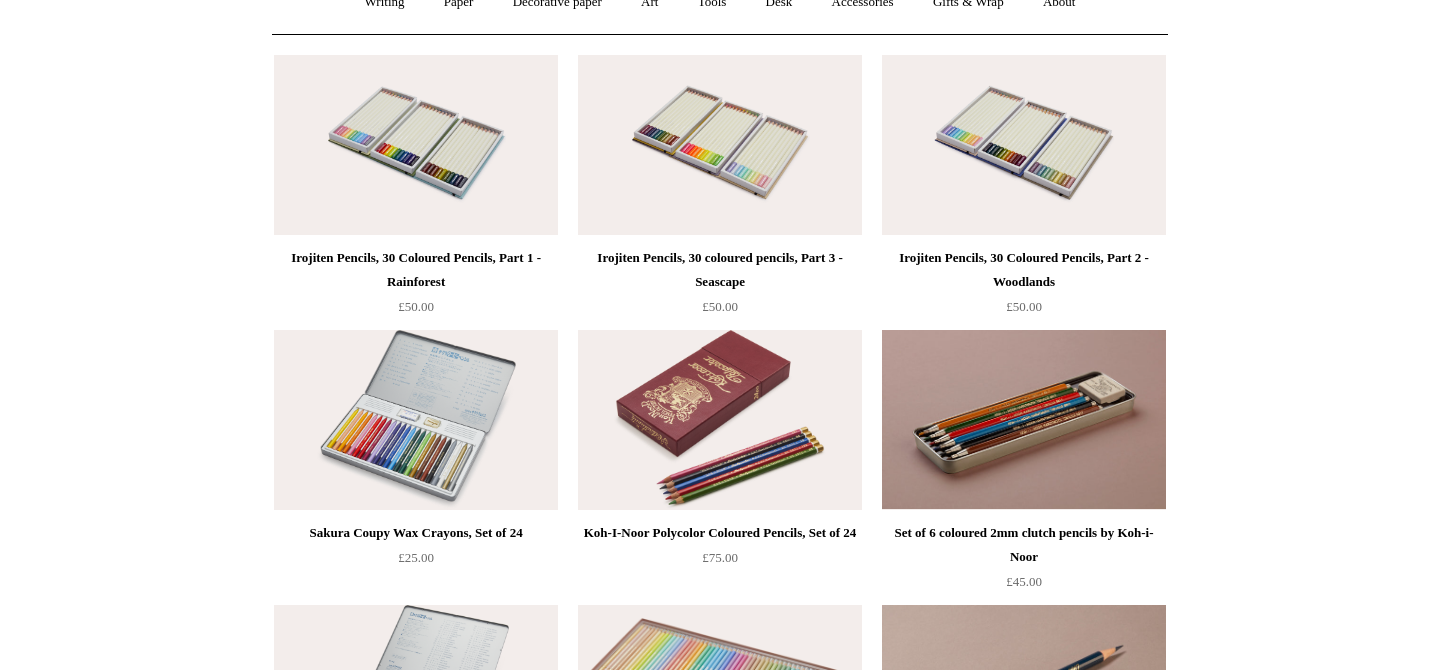 click at bounding box center (720, 420) 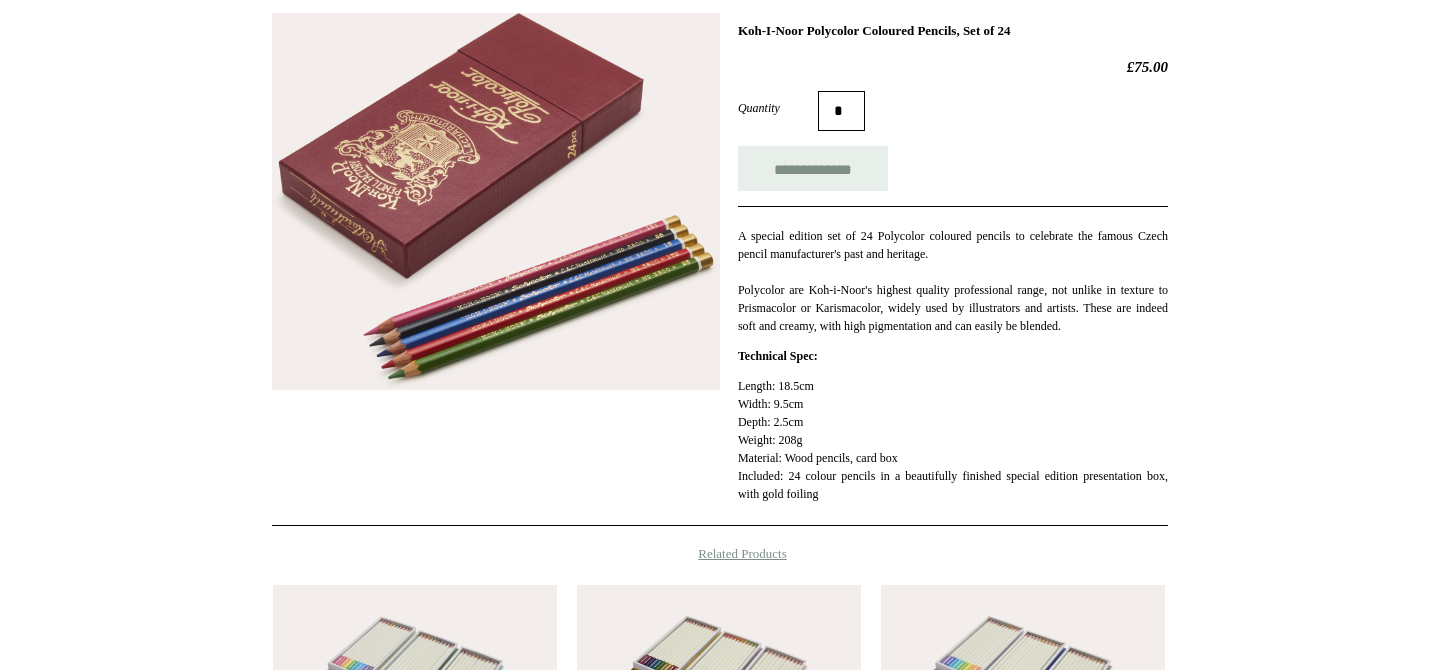 scroll, scrollTop: 88, scrollLeft: 0, axis: vertical 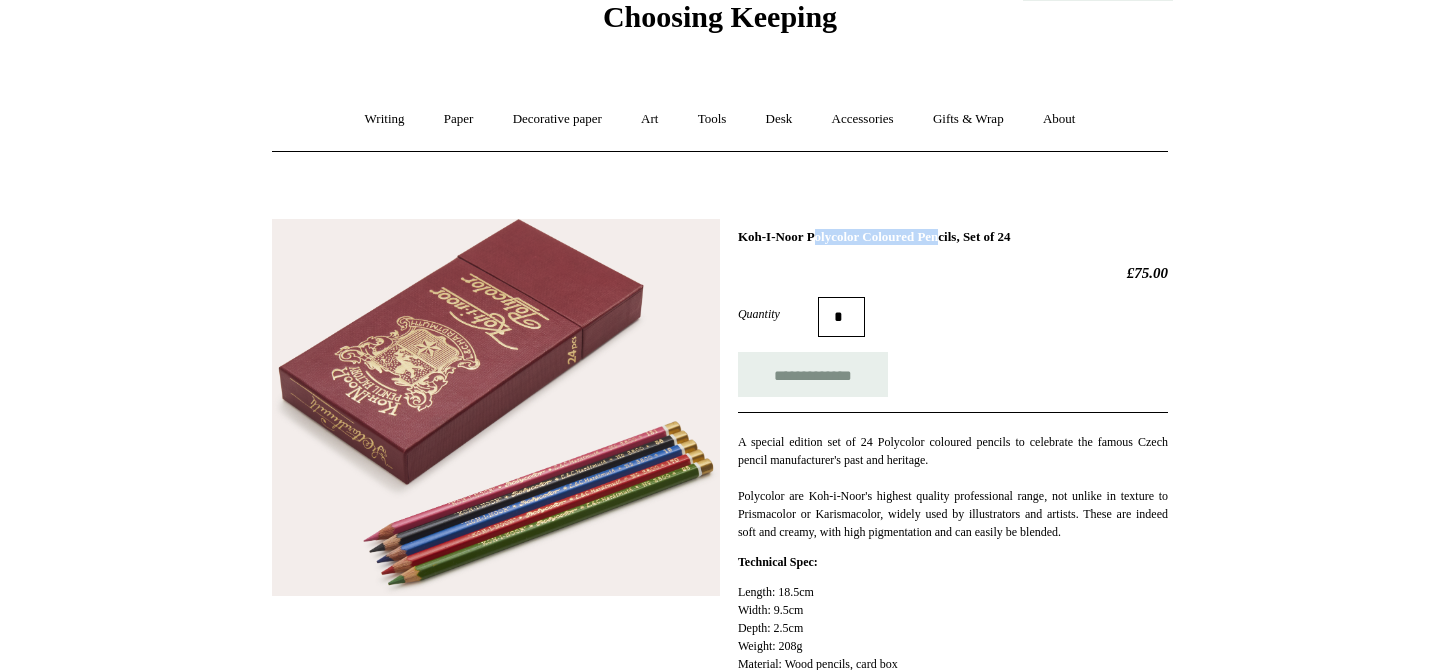 drag, startPoint x: 738, startPoint y: 238, endPoint x: 886, endPoint y: 240, distance: 148.01352 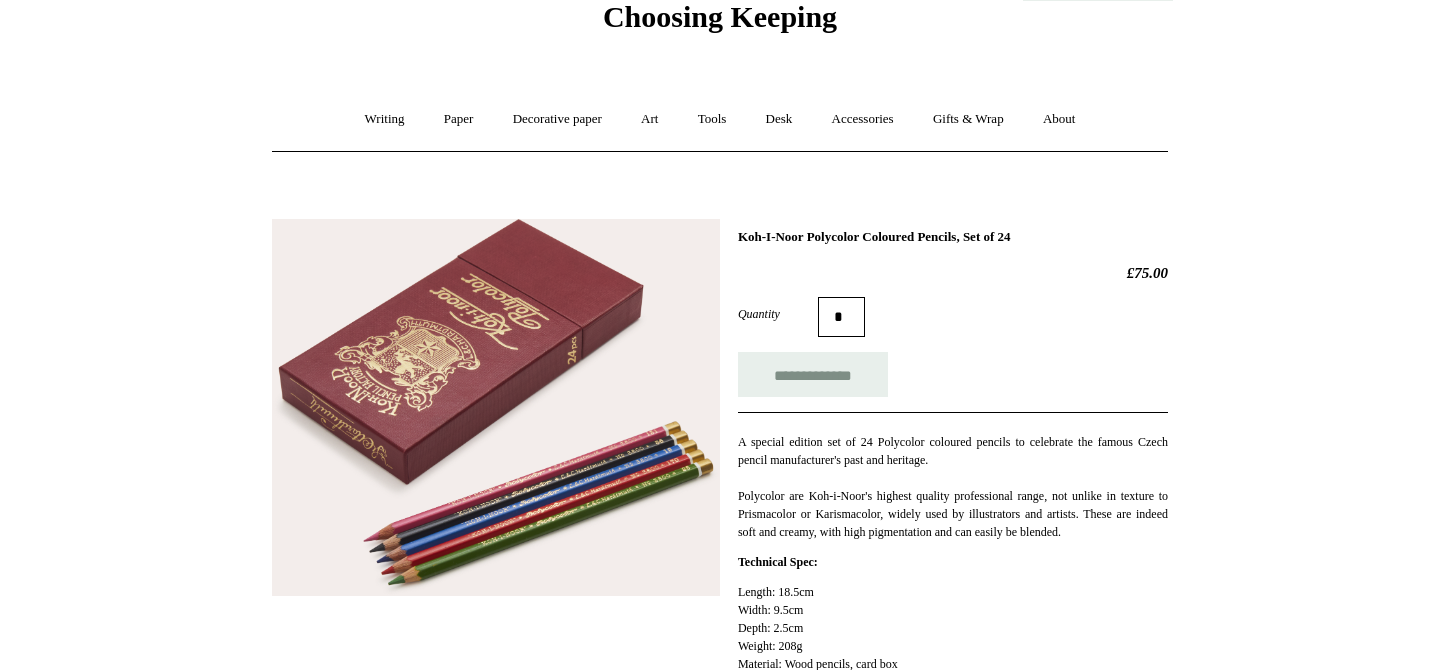 click on "**********" at bounding box center (953, 347) 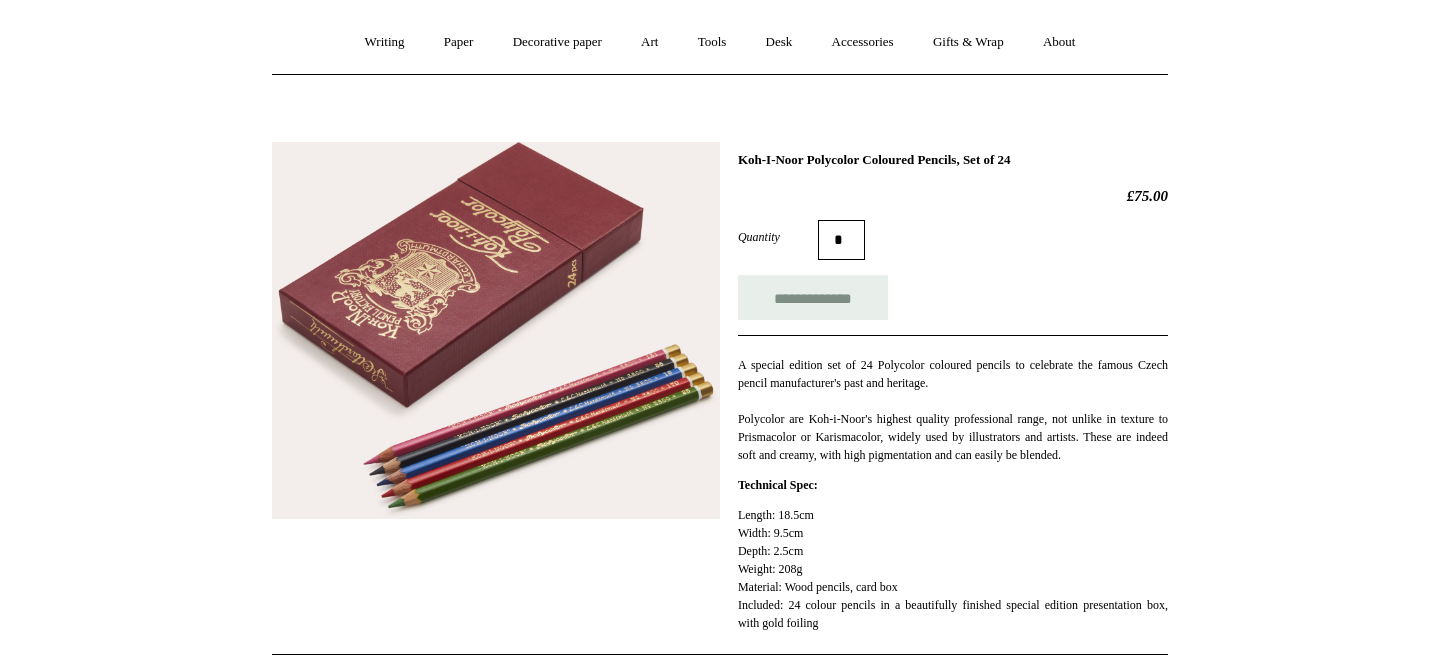 scroll, scrollTop: 138, scrollLeft: 0, axis: vertical 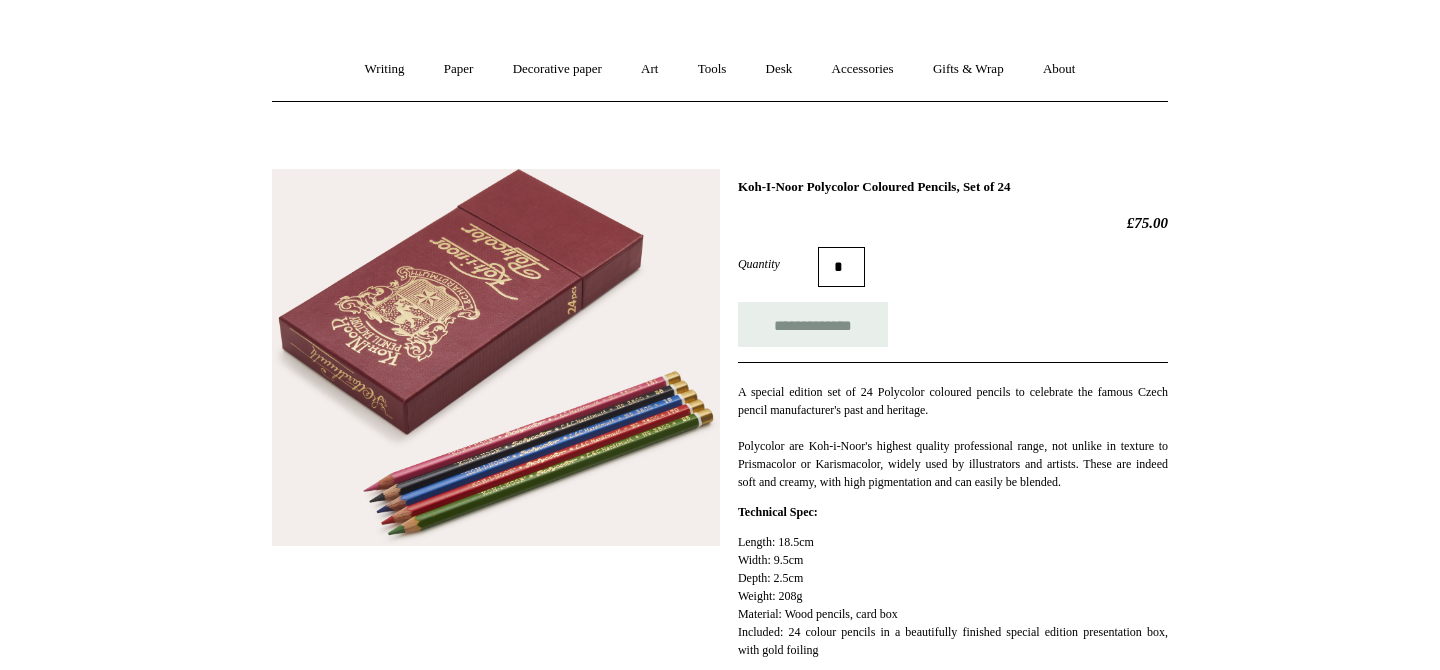click at bounding box center [496, 358] 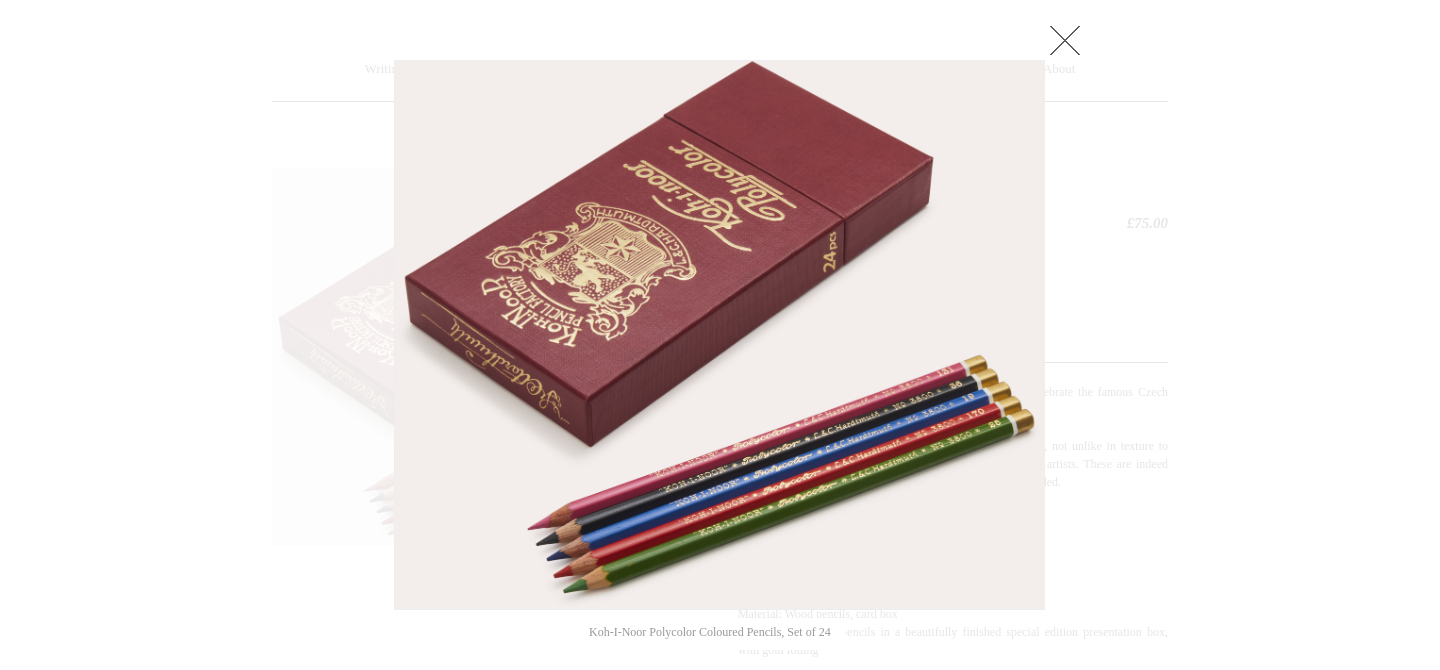 click at bounding box center [1065, 40] 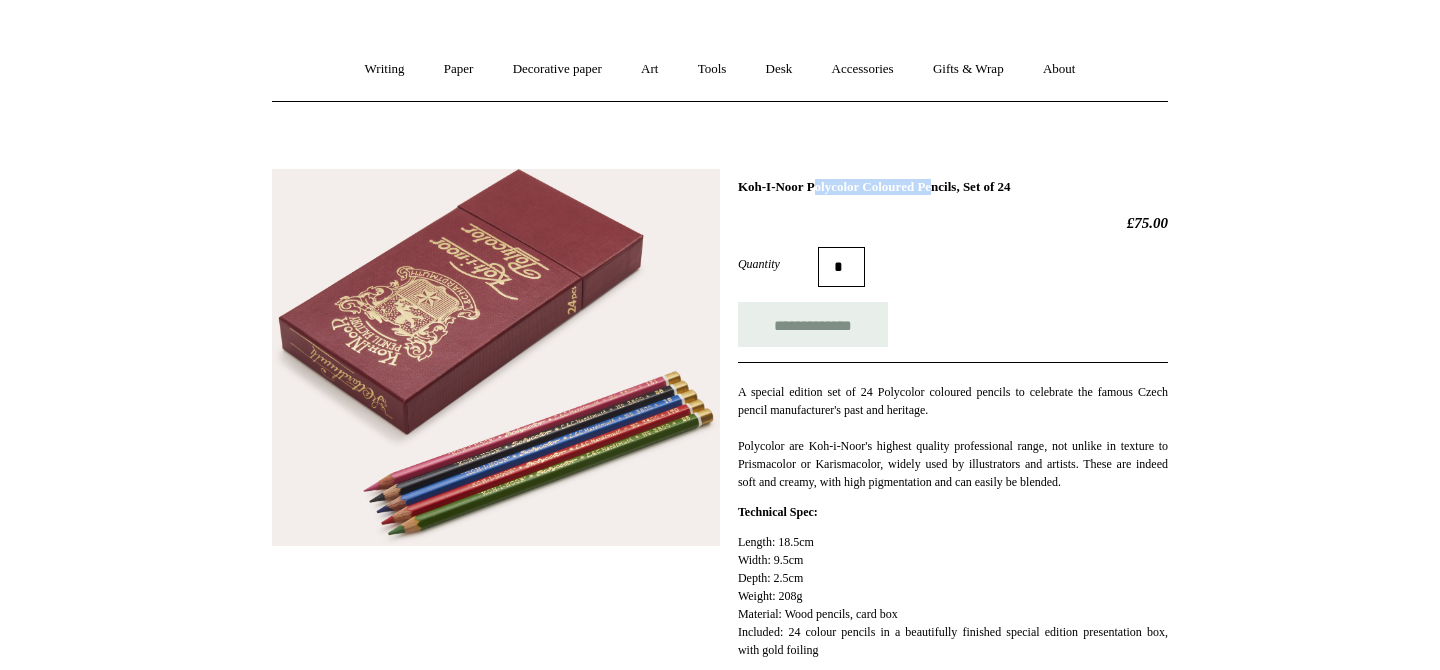 drag, startPoint x: 881, startPoint y: 187, endPoint x: 735, endPoint y: 187, distance: 146 